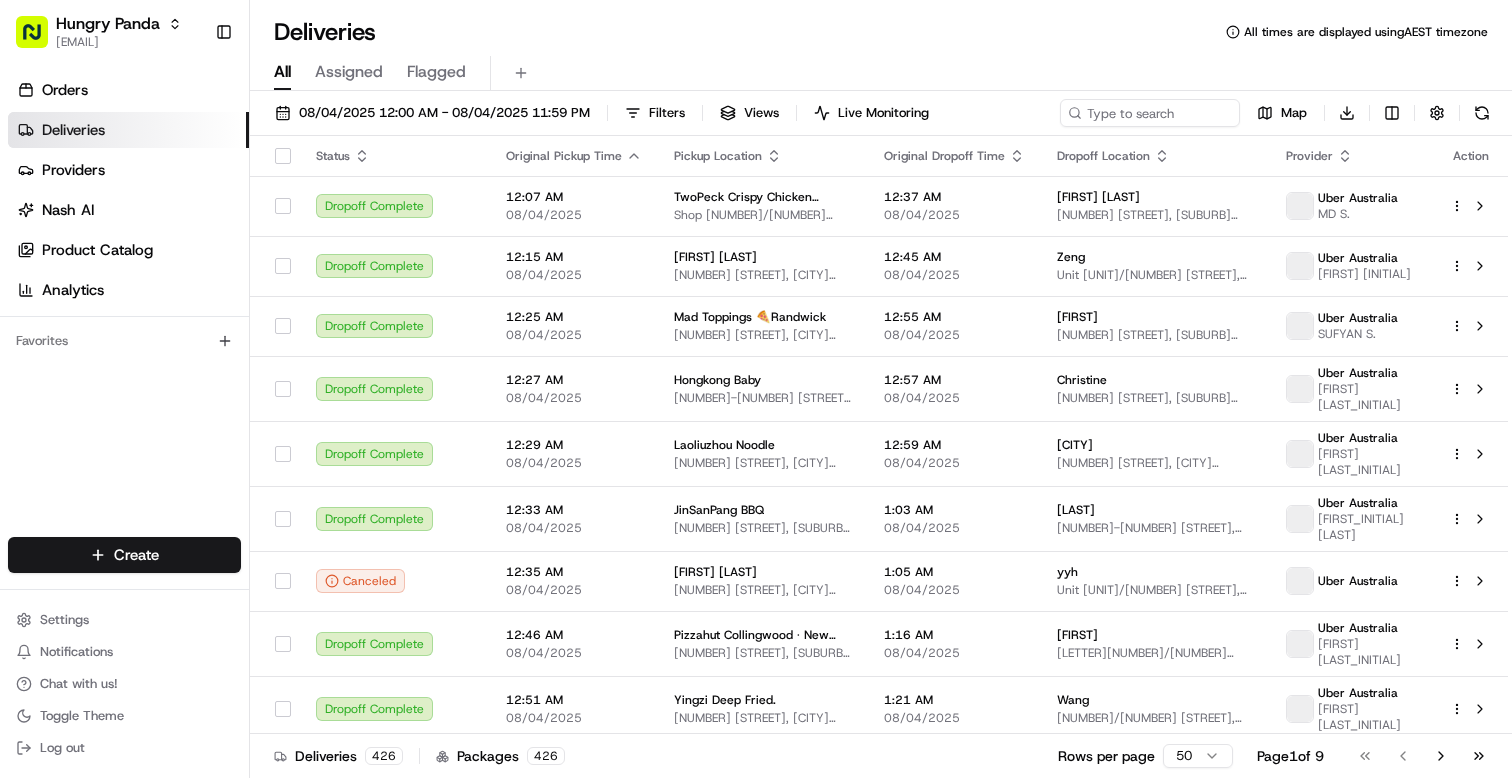 scroll, scrollTop: 0, scrollLeft: 0, axis: both 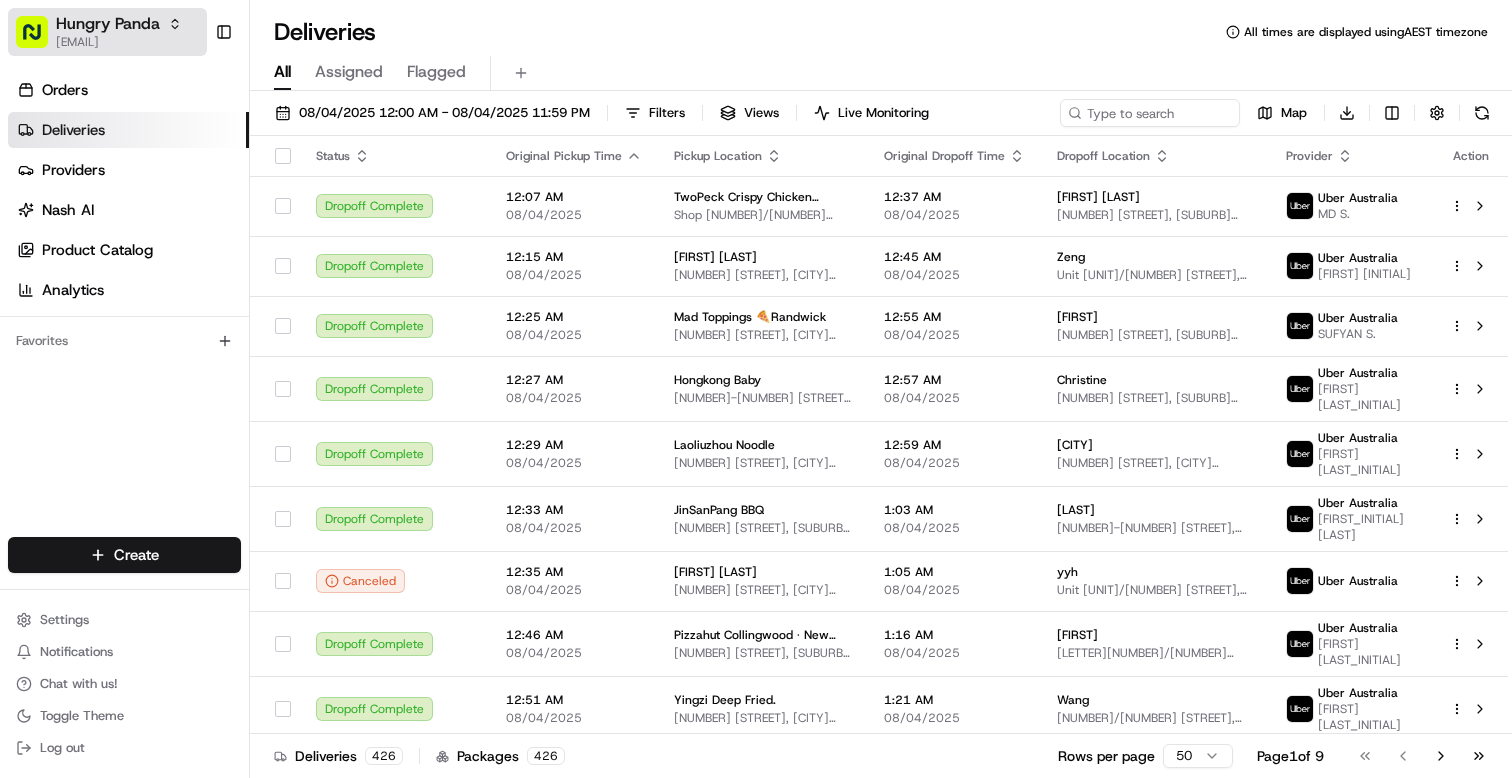 click on "[EMAIL]" at bounding box center (119, 42) 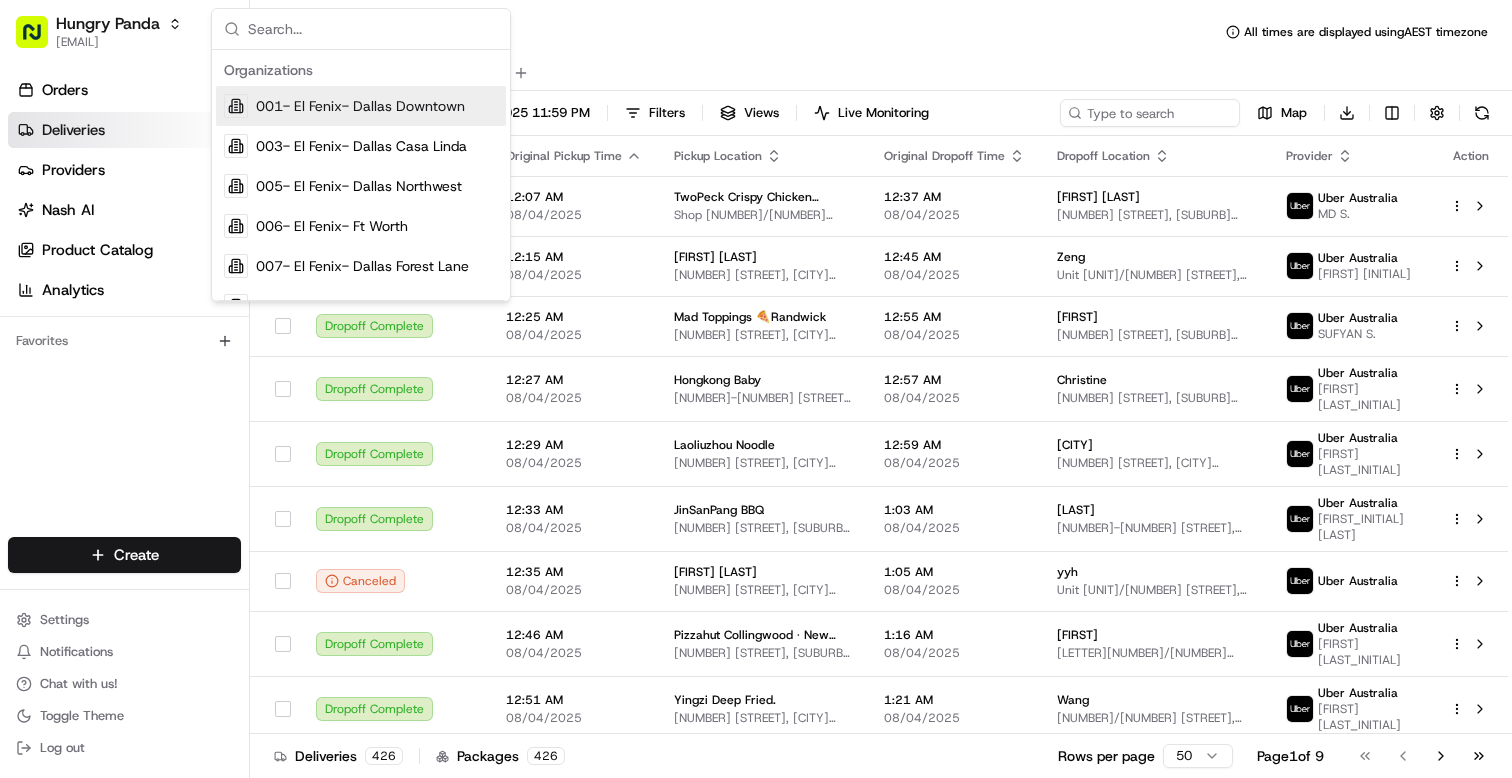 click on "All Assigned Flagged" at bounding box center [881, 73] 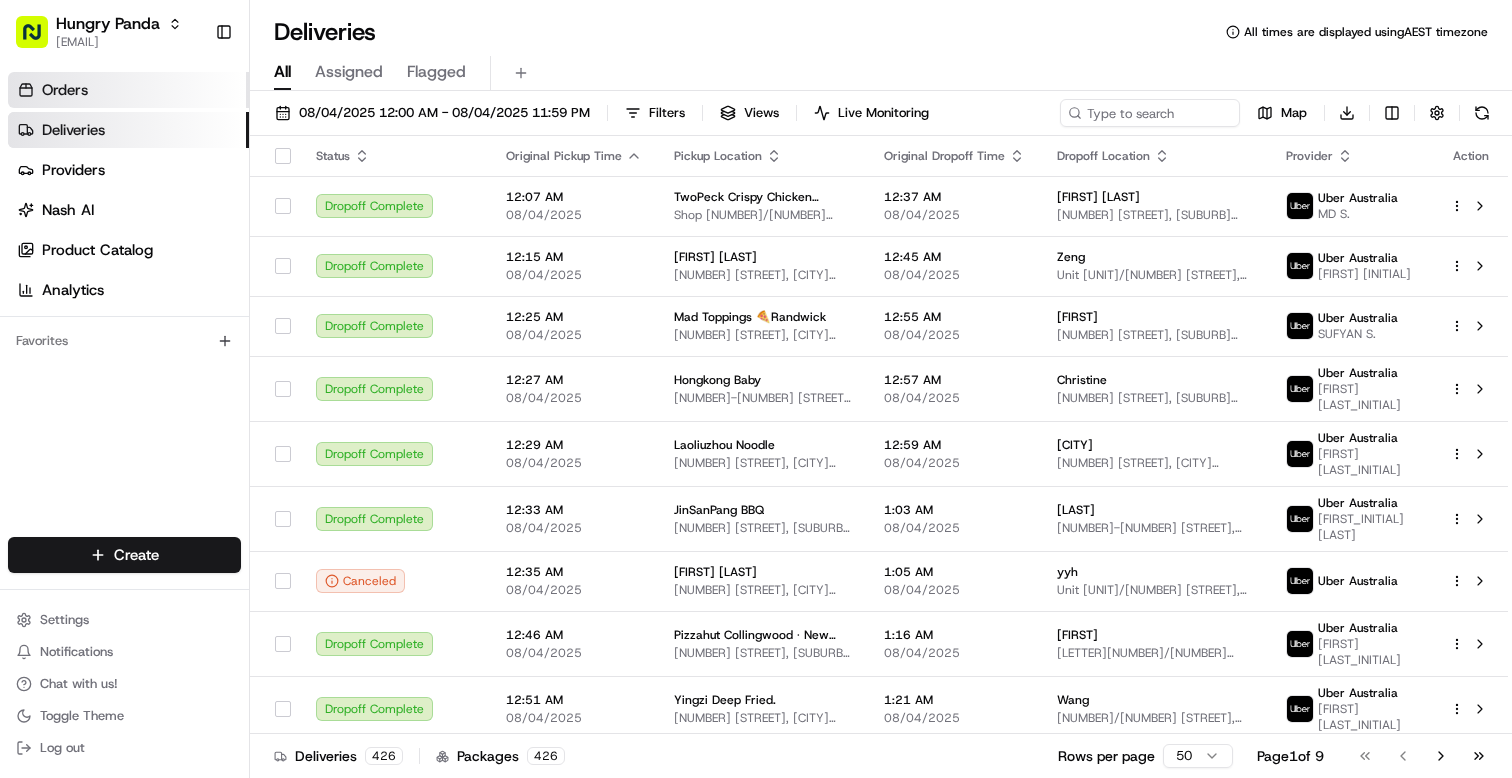 click on "Orders" at bounding box center [128, 90] 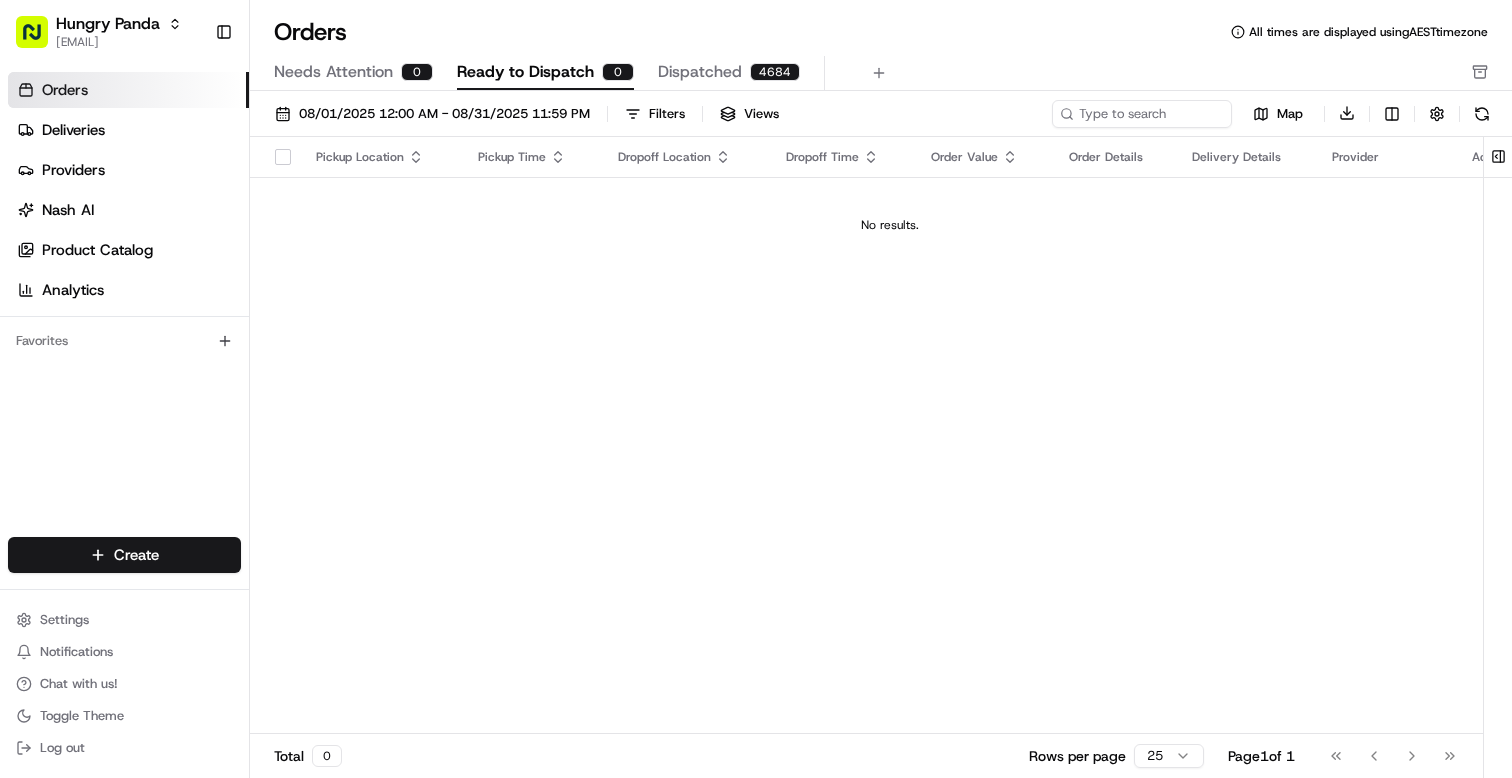 click on "Dispatched" at bounding box center [700, 72] 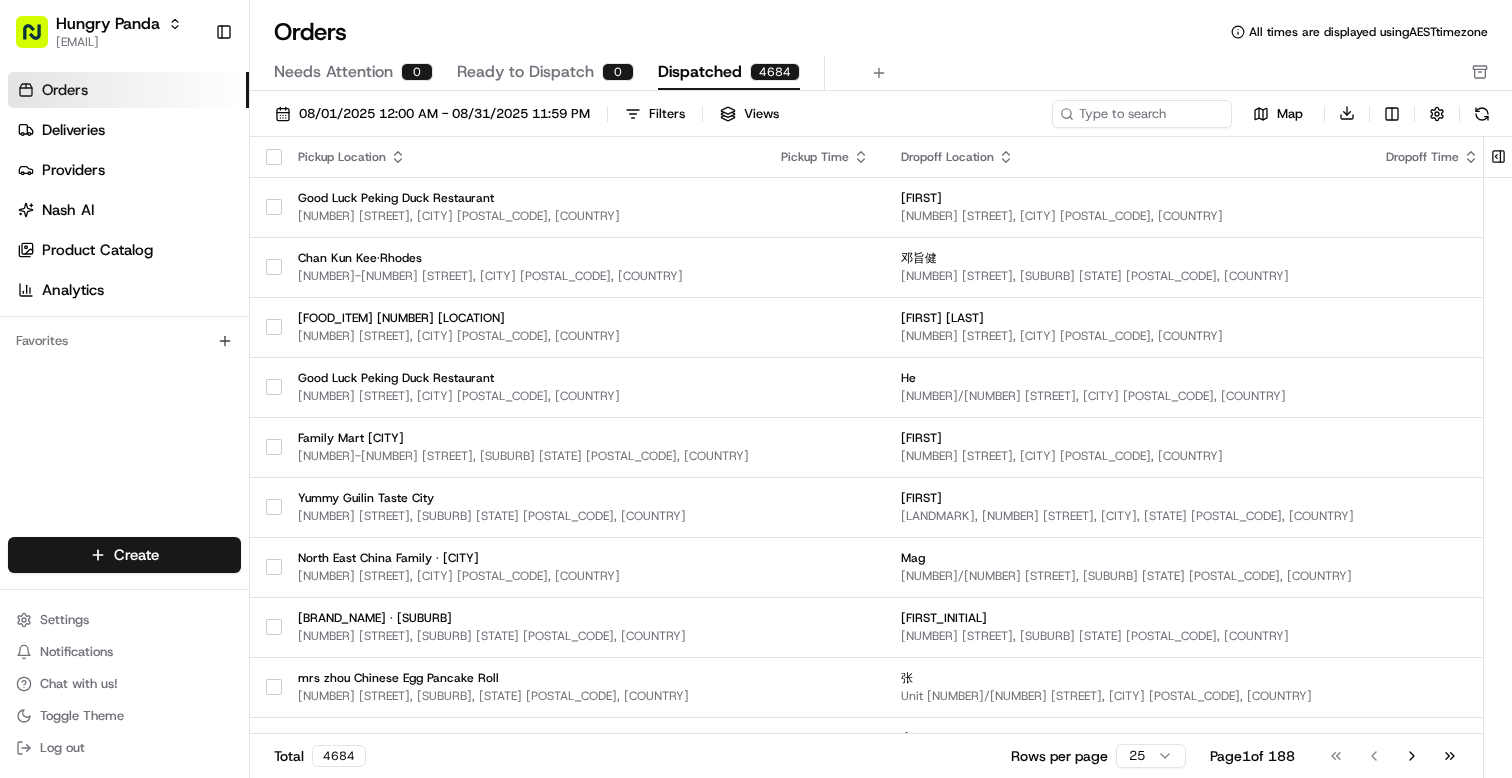 click on "Ready to Dispatch" at bounding box center (525, 72) 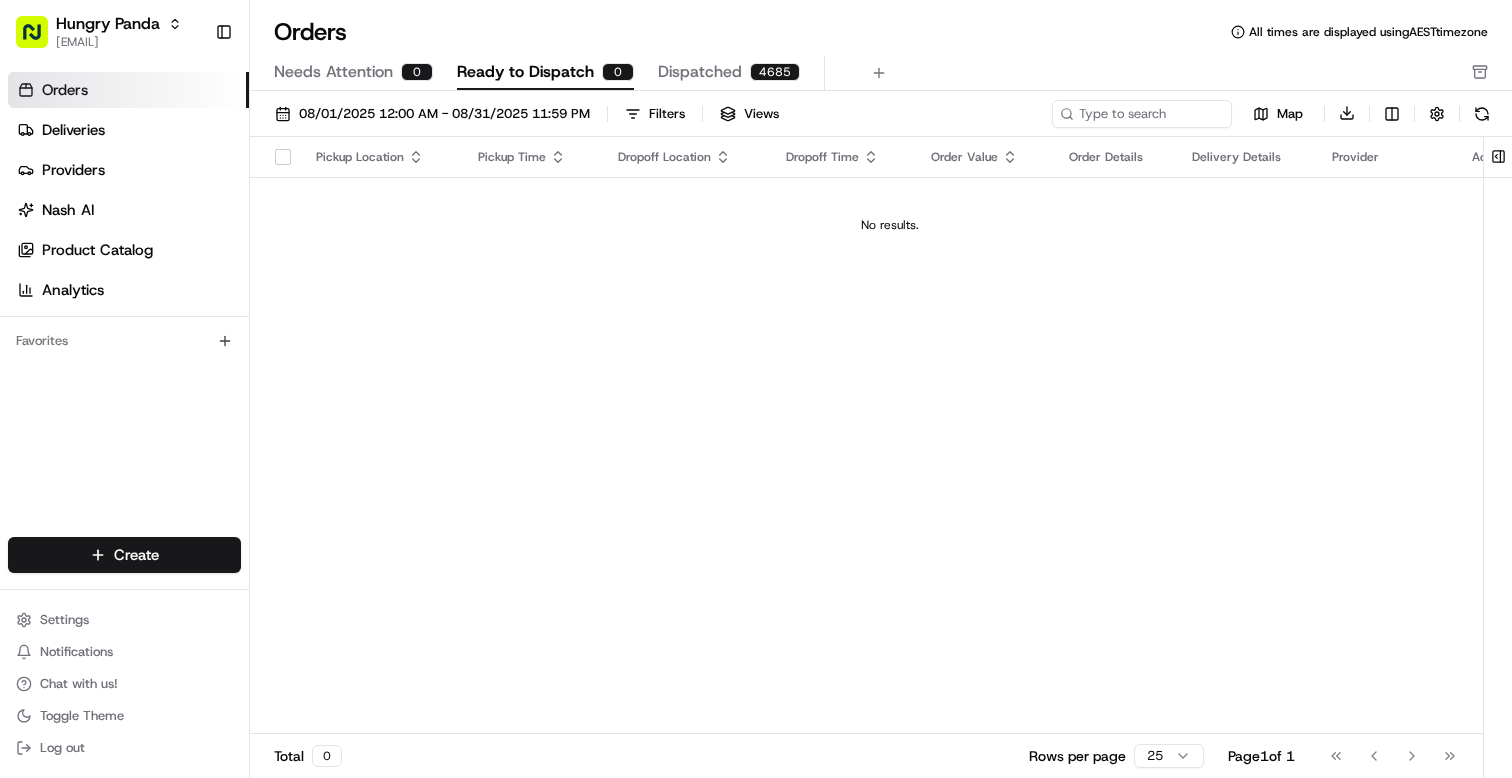 click on "Orders All times are displayed using  AEST  timezone Needs Attention 0 Ready to Dispatch 0 Dispatched [NUMBER]" at bounding box center (881, 53) 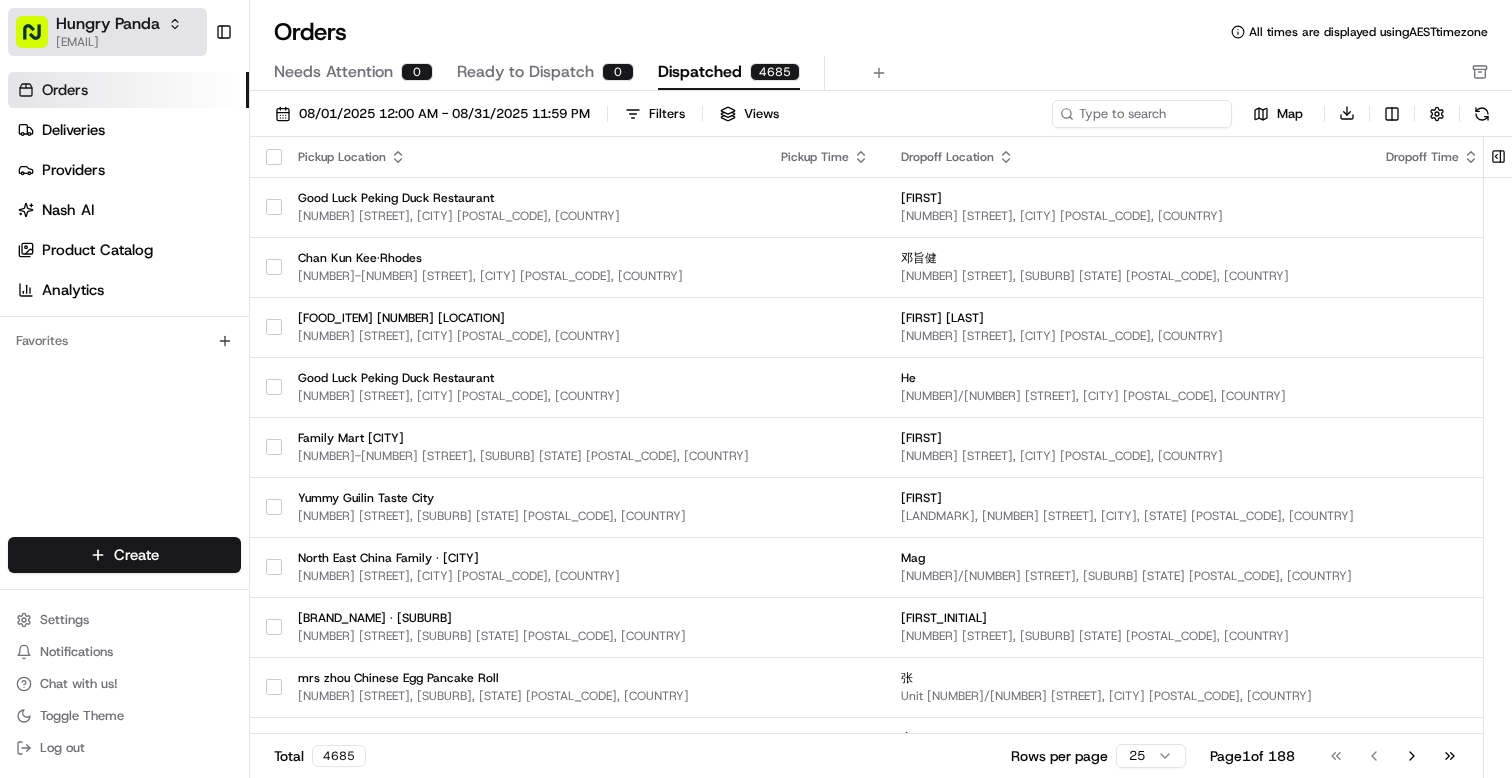click on "Hungry Panda" at bounding box center (108, 24) 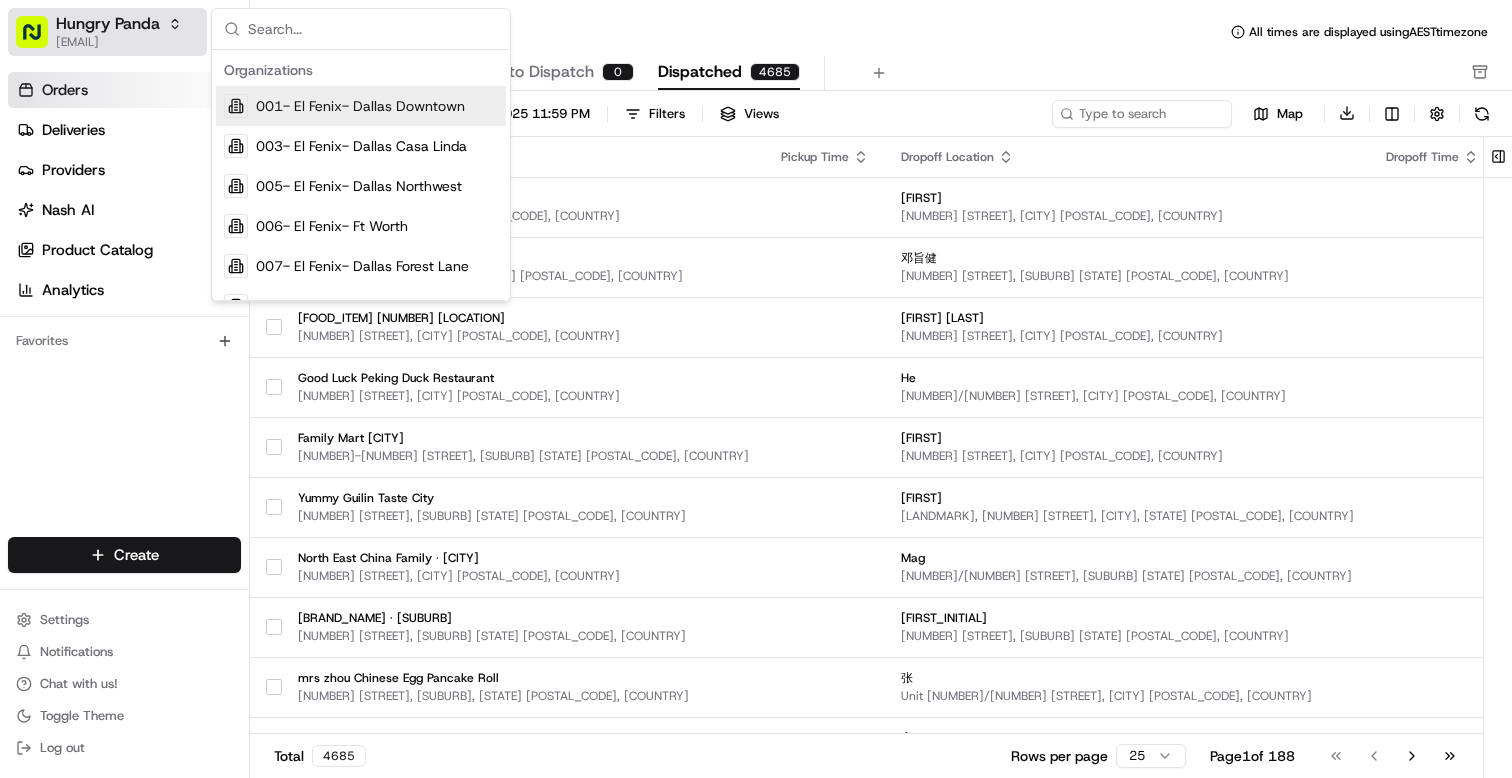 click on "Hungry Panda" at bounding box center (108, 24) 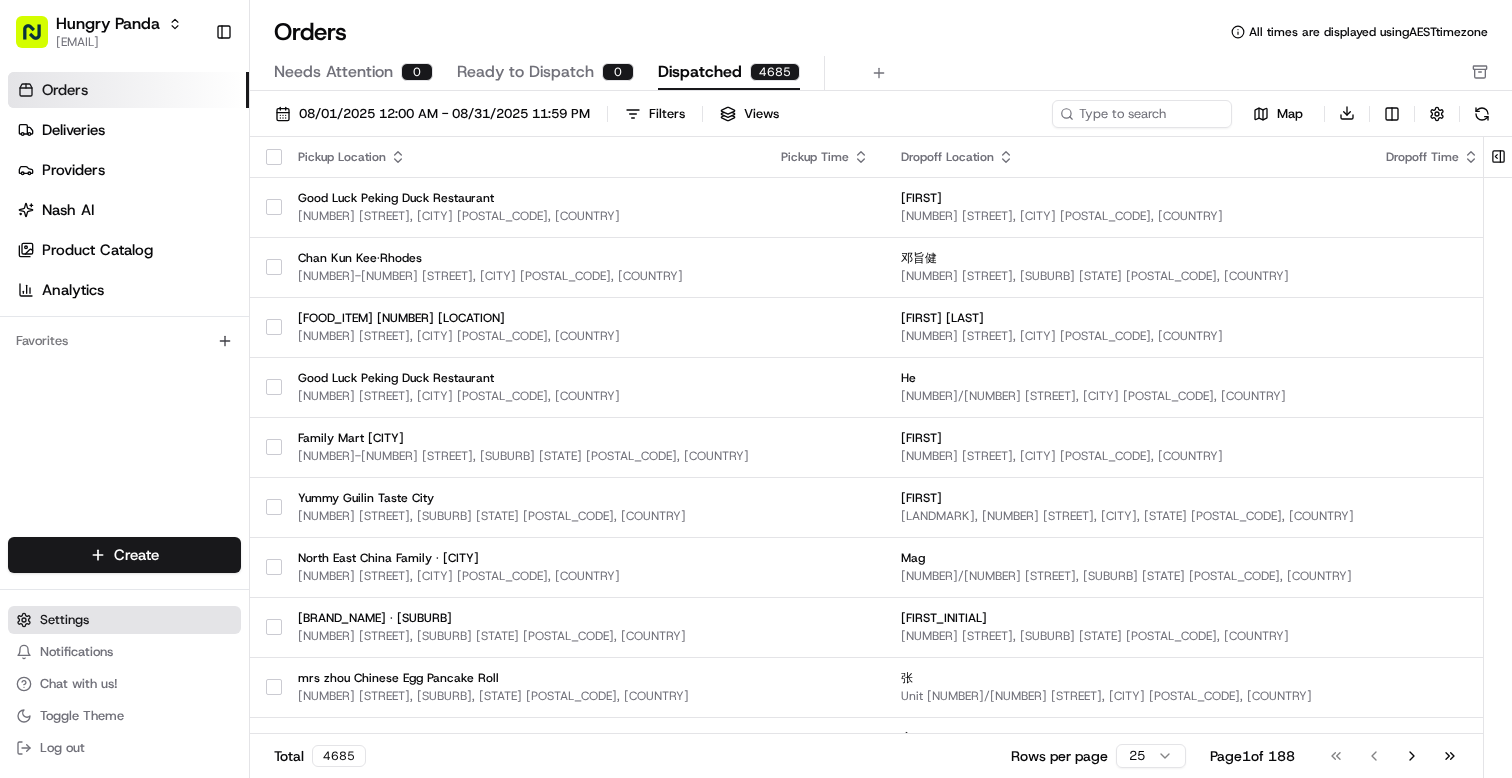 click on "Settings" at bounding box center [124, 620] 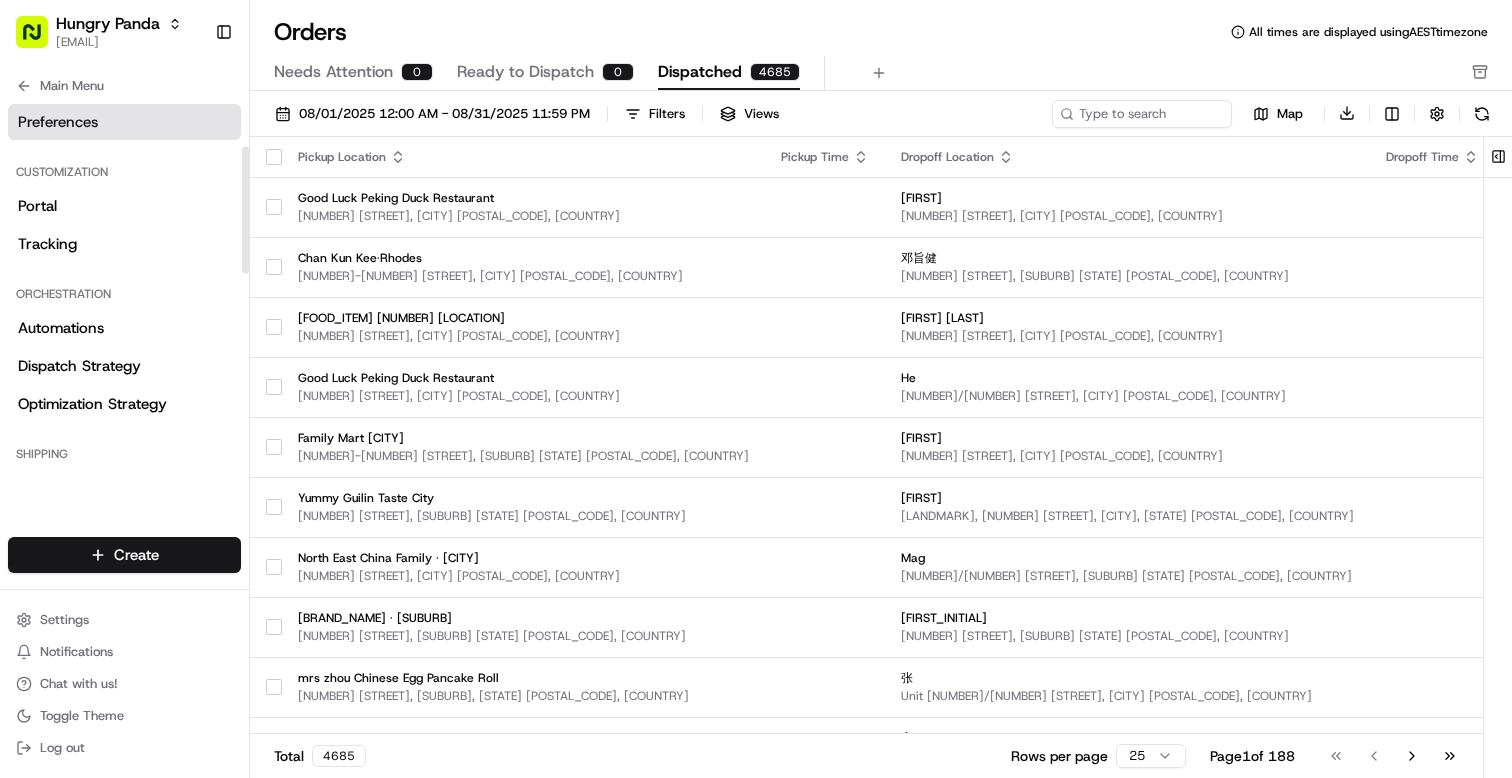 scroll, scrollTop: 229, scrollLeft: 0, axis: vertical 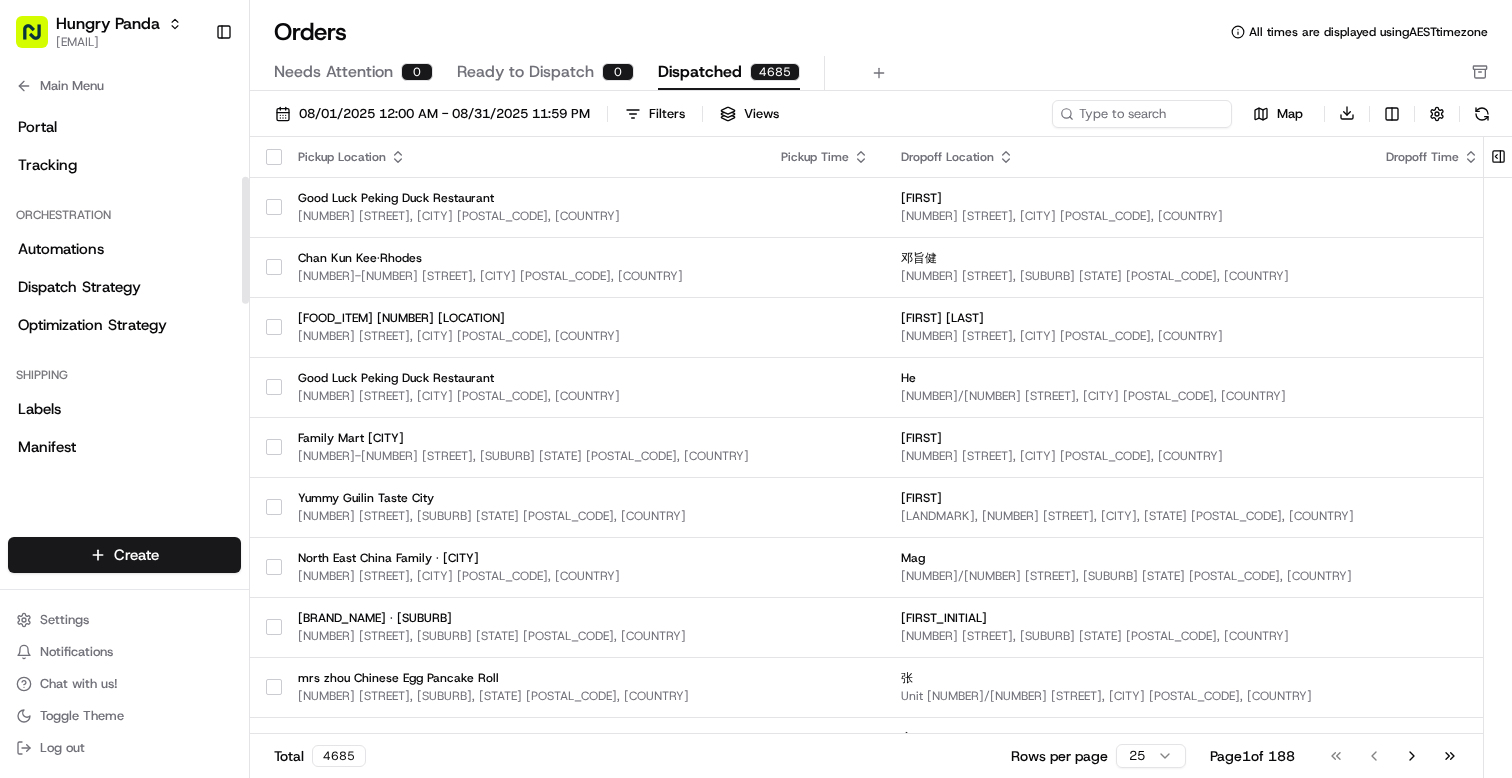 click on "Dispatch Strategy" at bounding box center (79, 287) 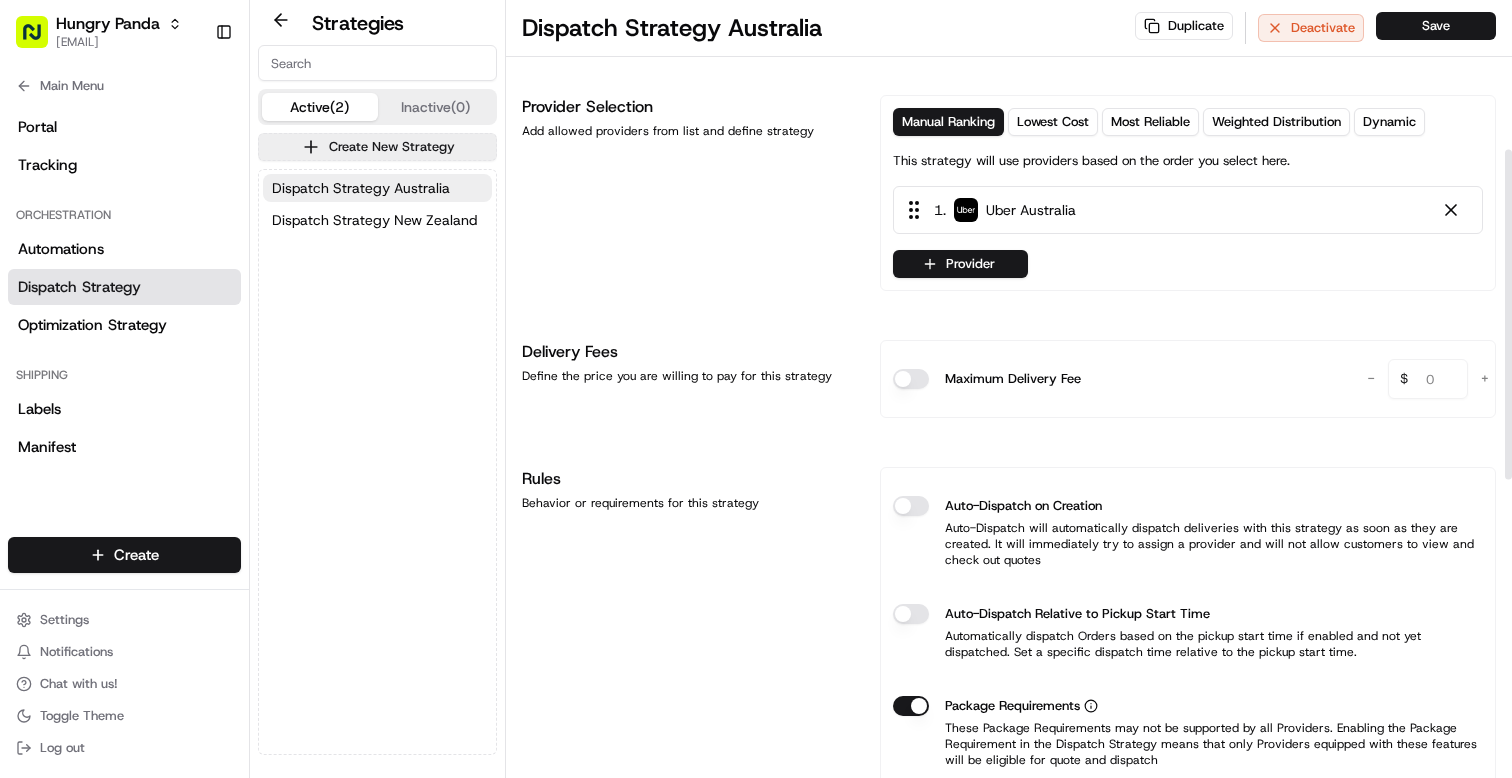 scroll, scrollTop: 0, scrollLeft: 0, axis: both 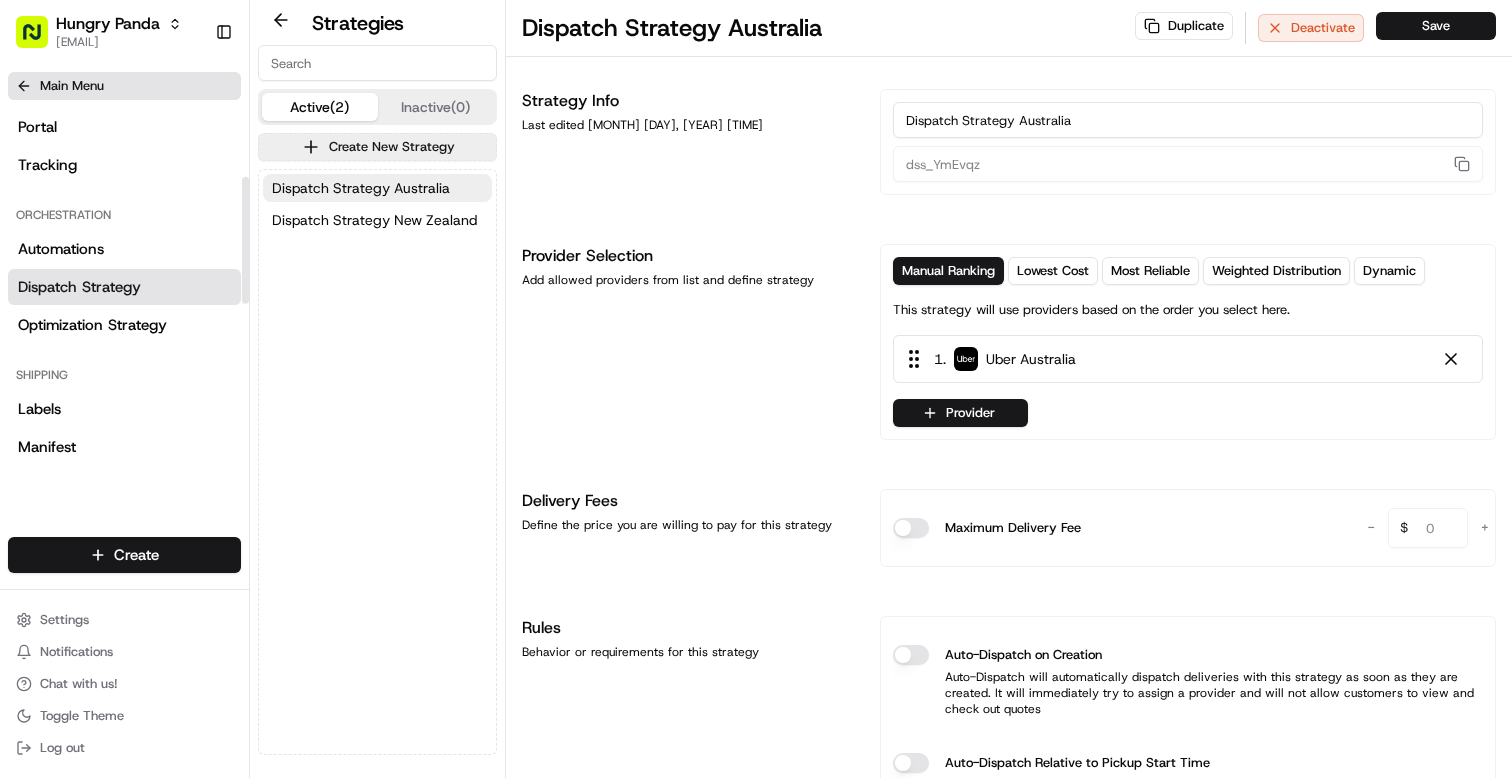 click on "Main Menu" at bounding box center [124, 86] 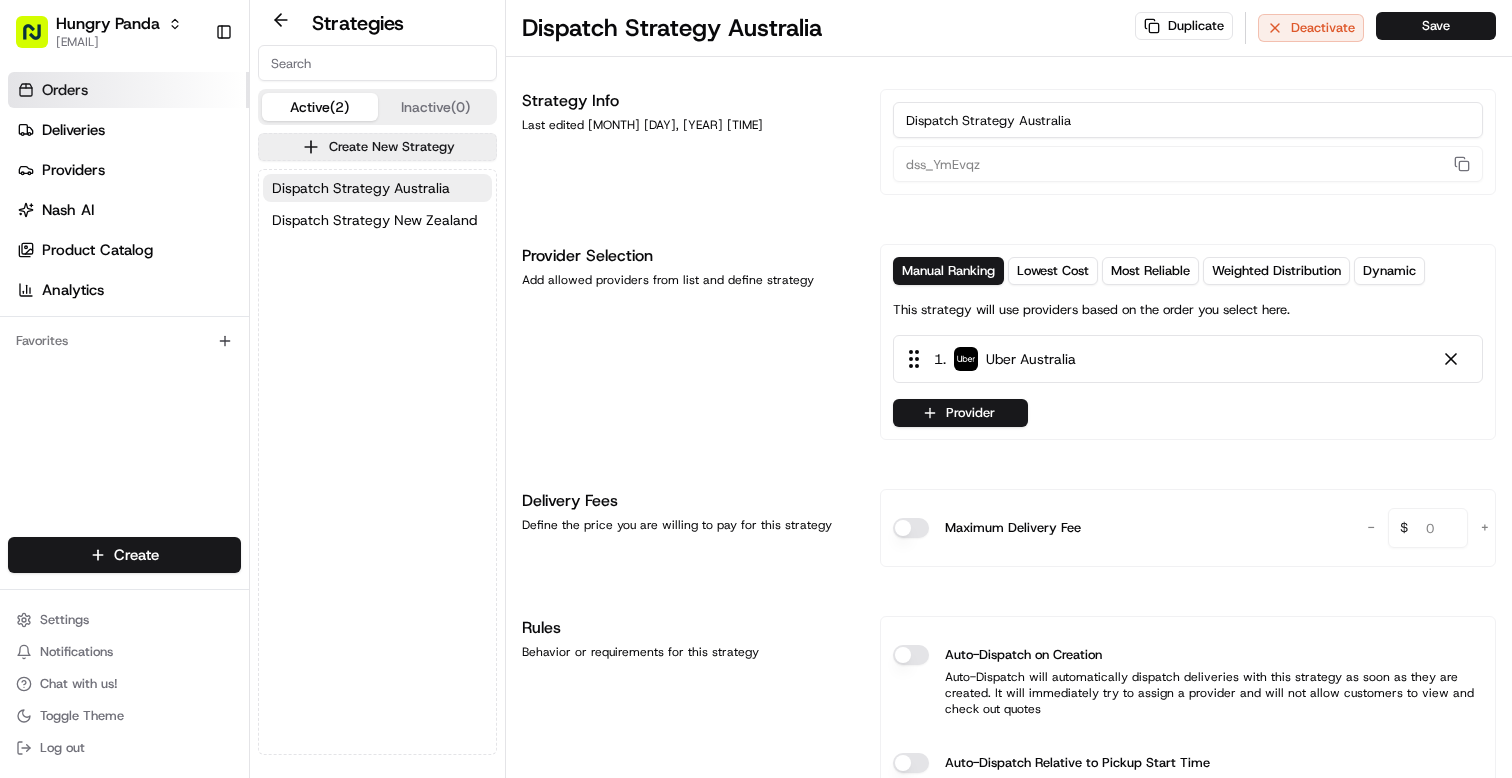 click on "Orders" at bounding box center (65, 90) 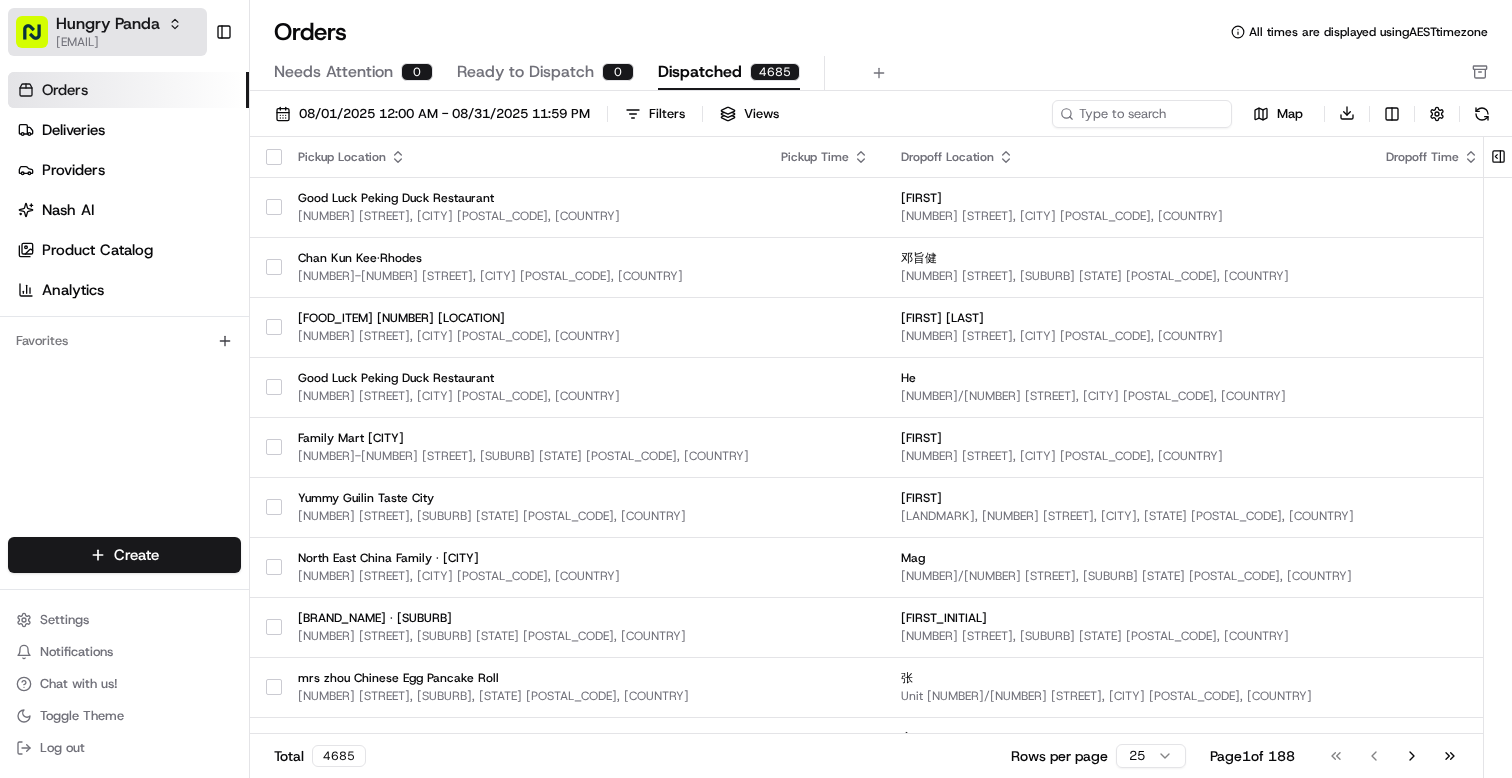 click on "[EMAIL]" at bounding box center (119, 42) 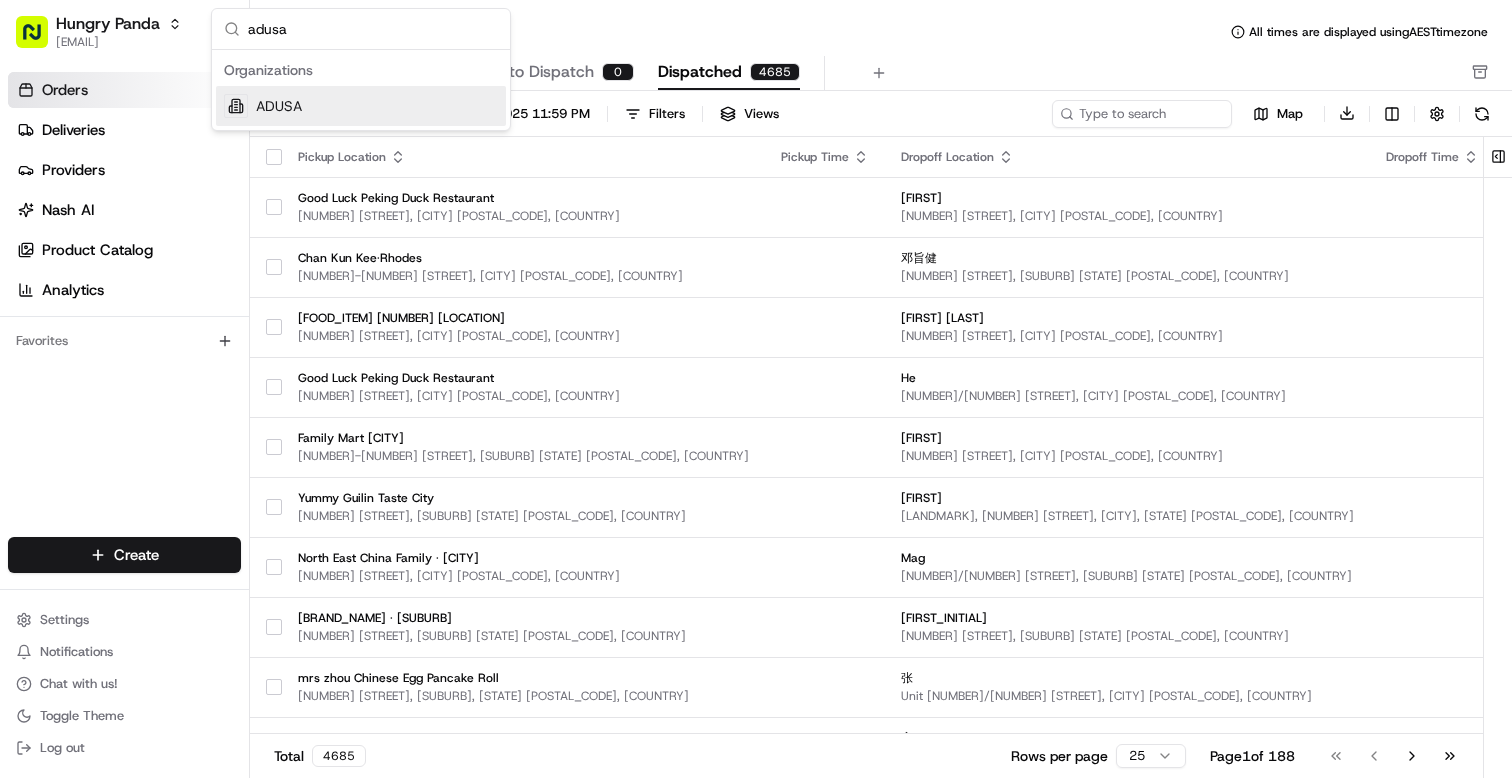 type on "adusa" 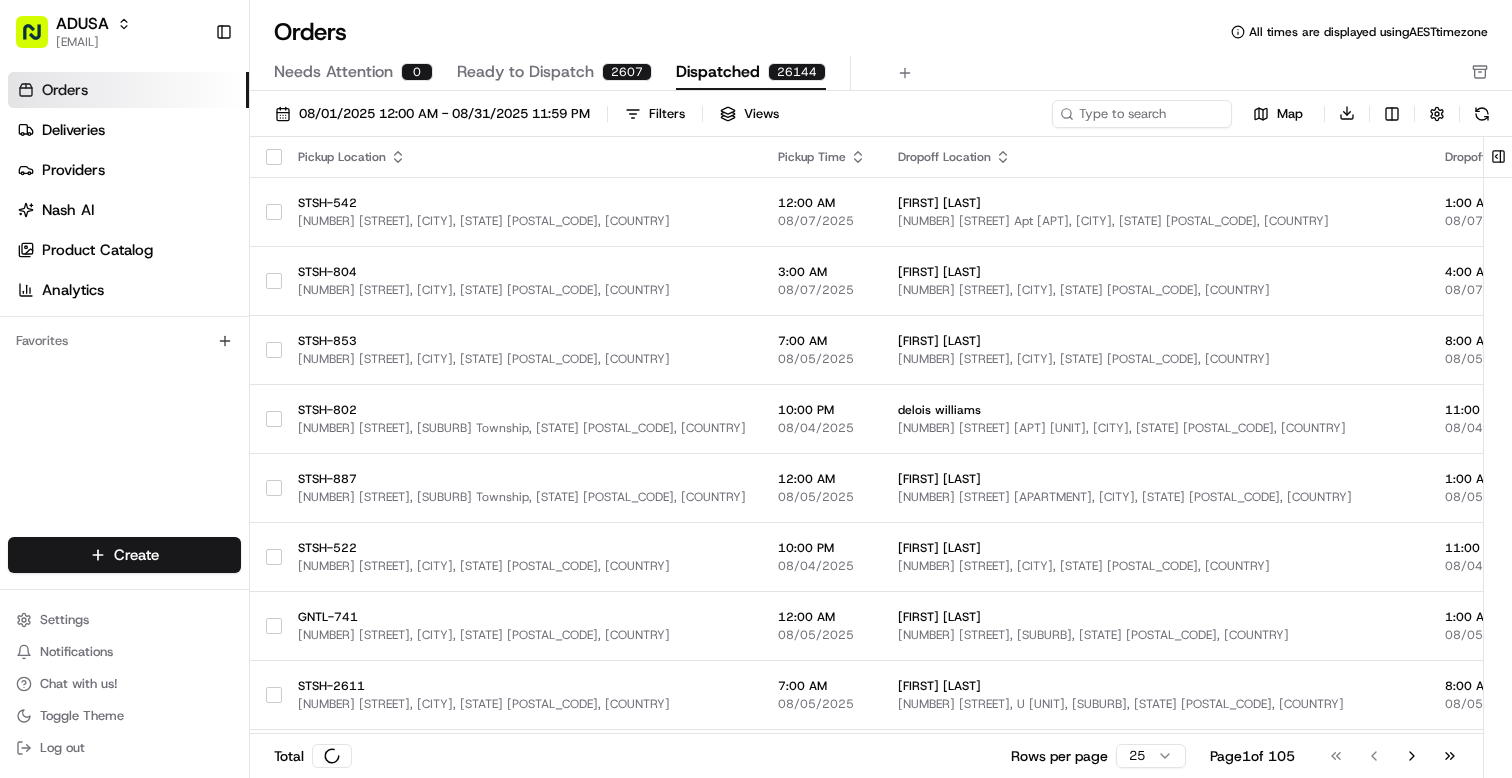 click on "Orders" at bounding box center (128, 90) 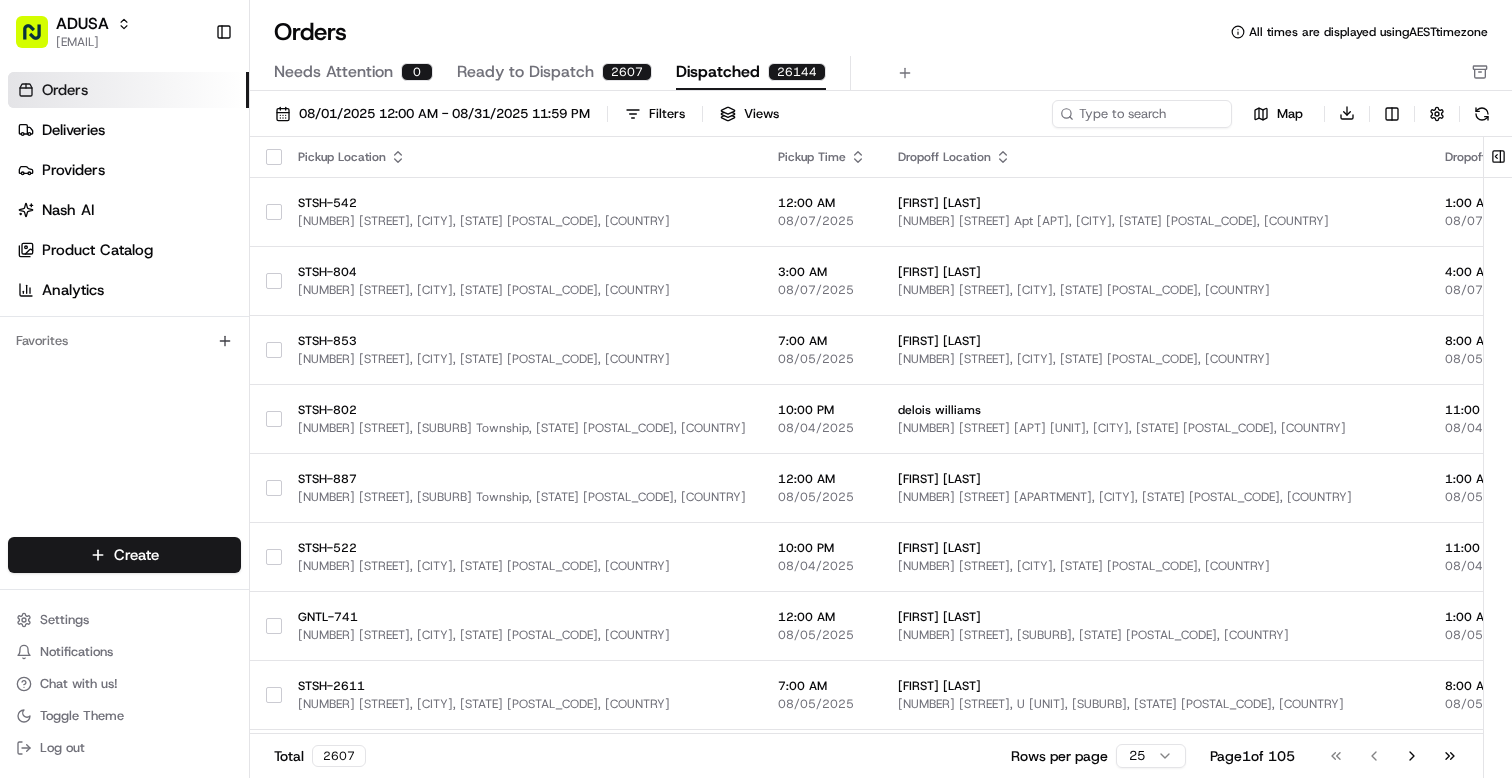 click on "Ready to Dispatch" at bounding box center (525, 72) 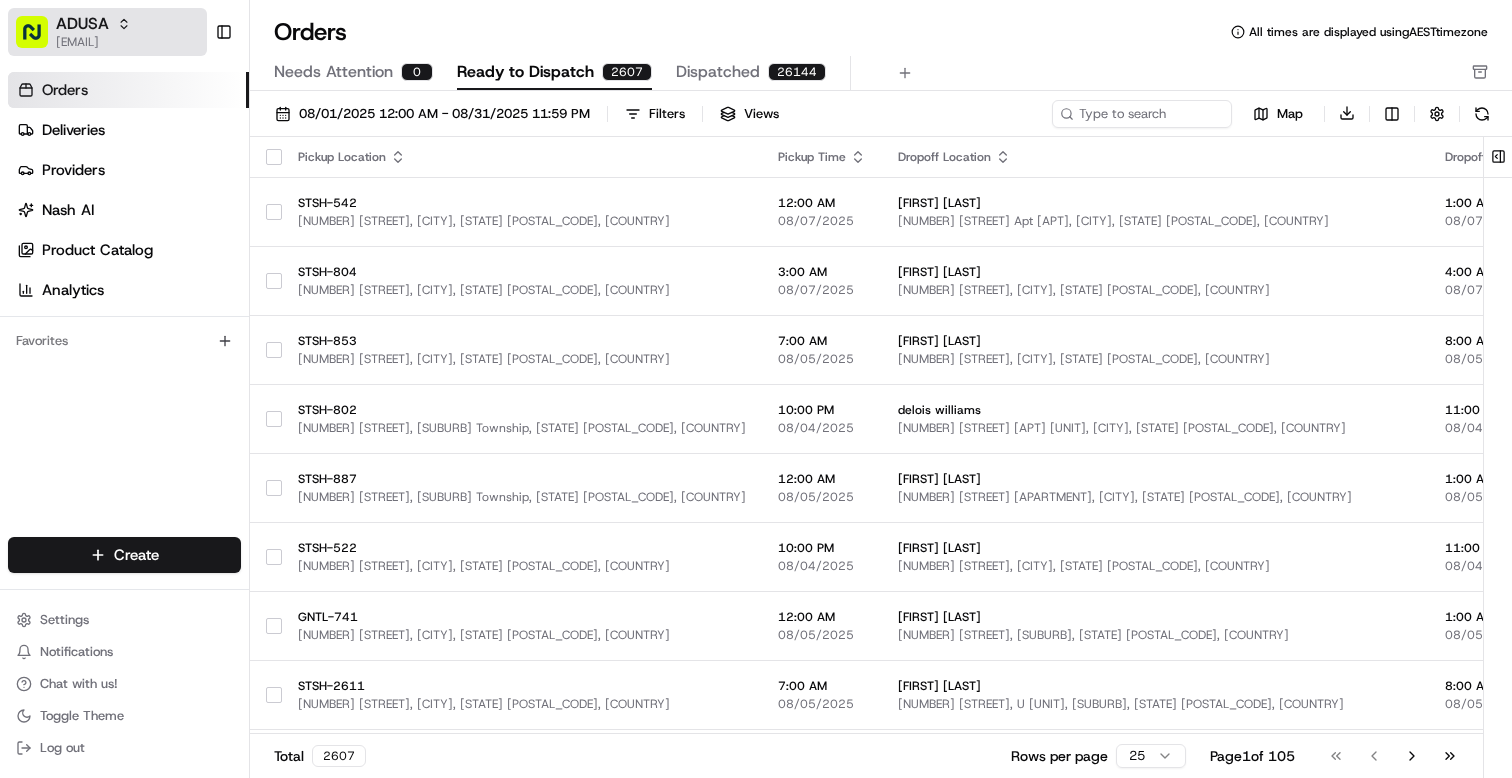 click on "[INITIAL] [EMAIL]" at bounding box center (107, 32) 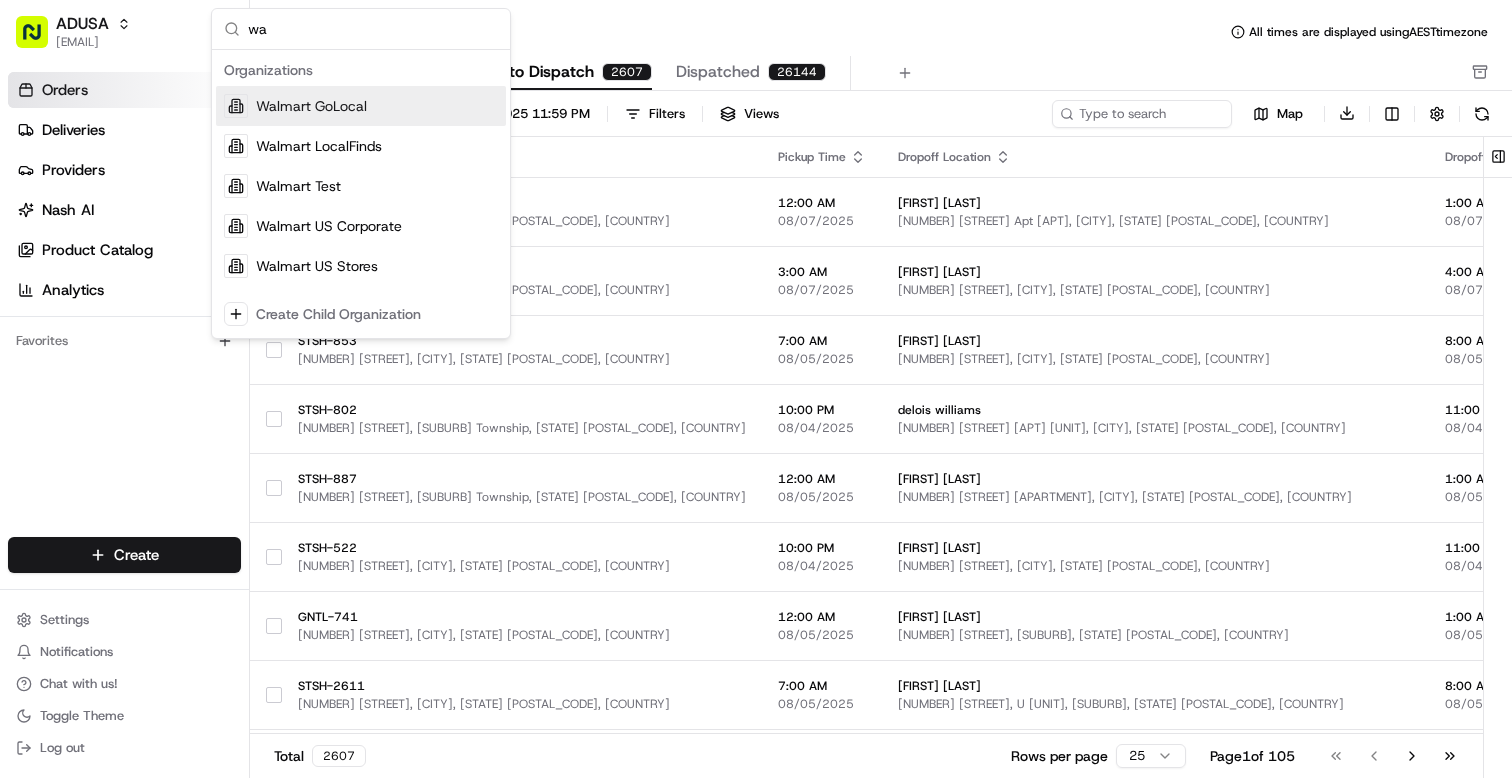 type on "w" 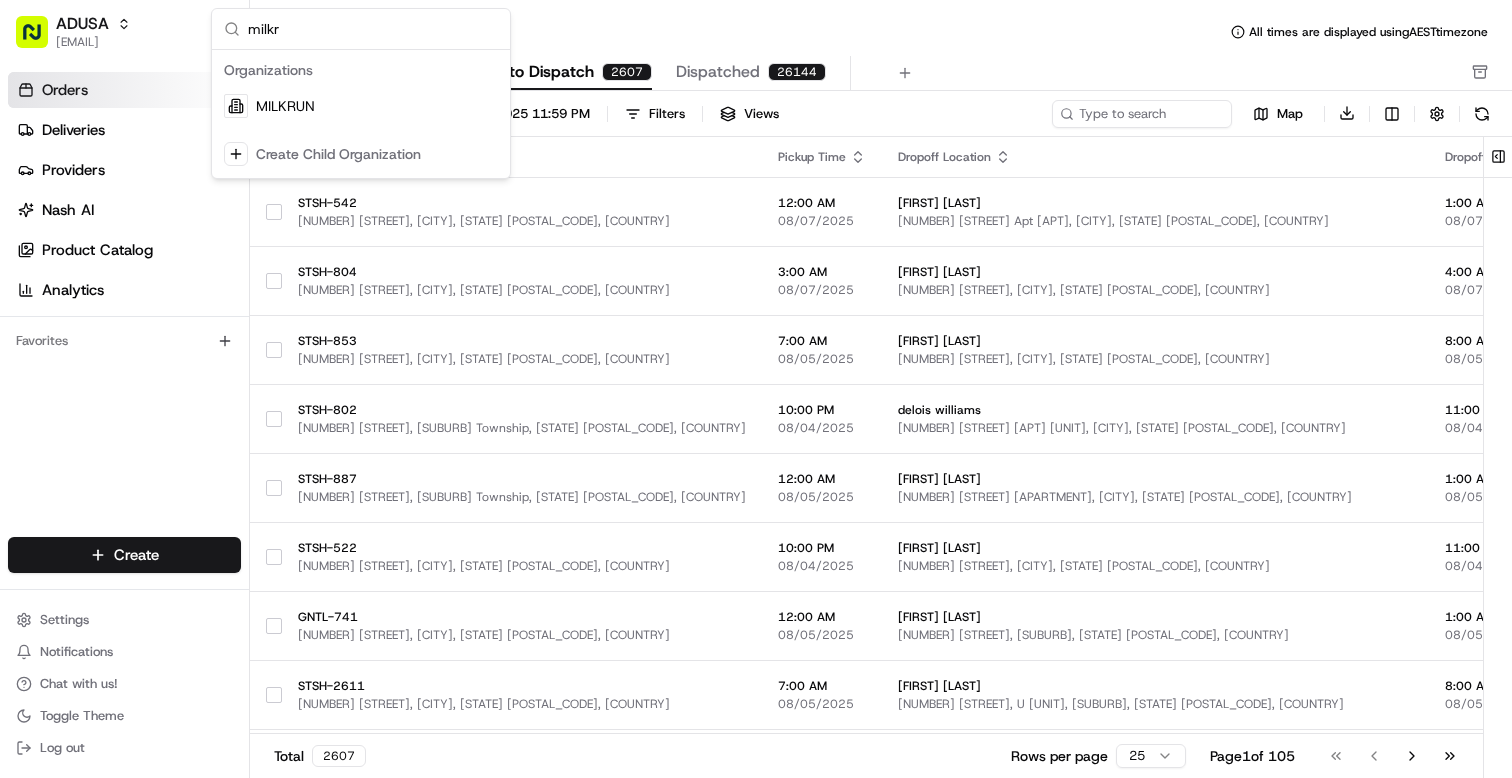 type on "milkr" 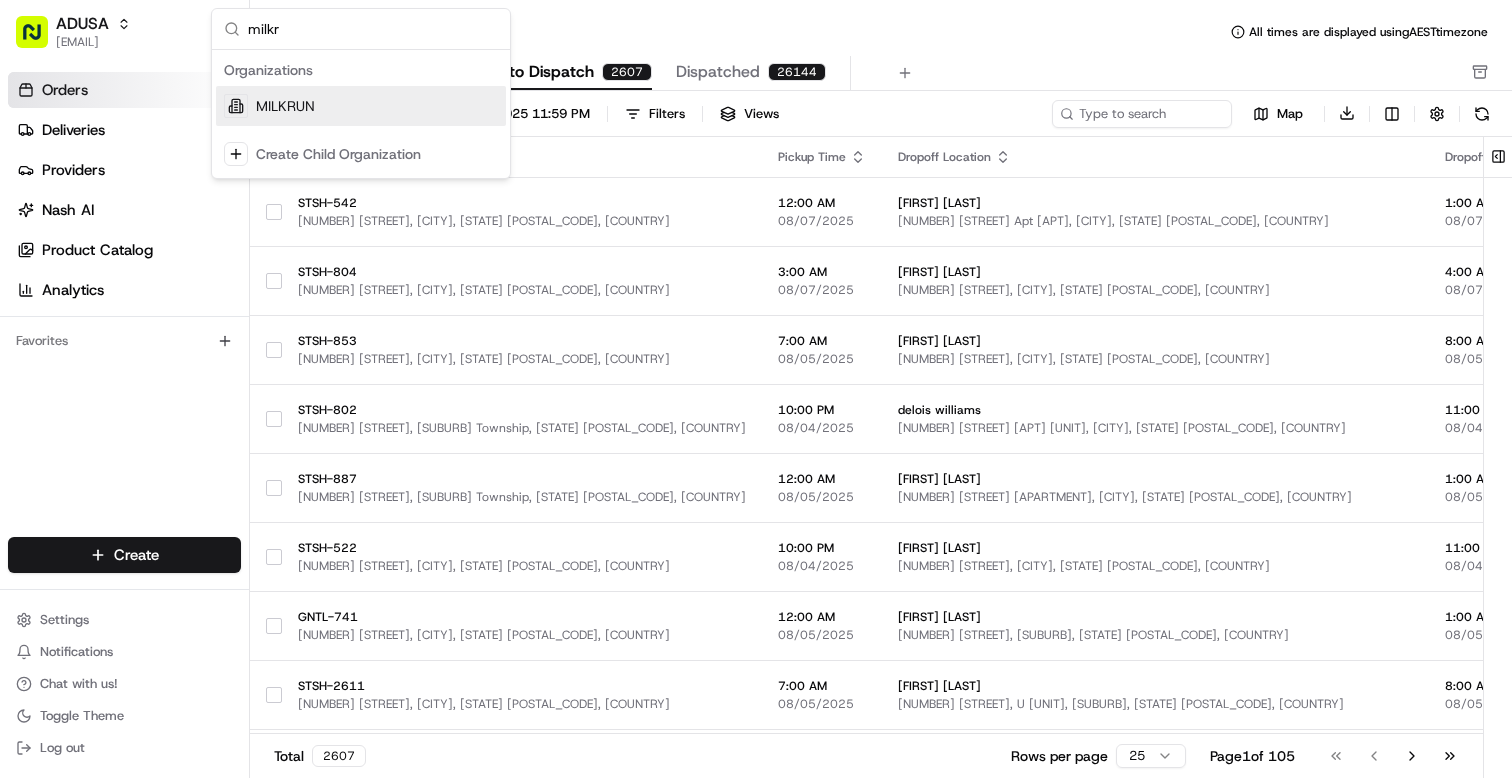 click on "MILKRUN" at bounding box center [361, 106] 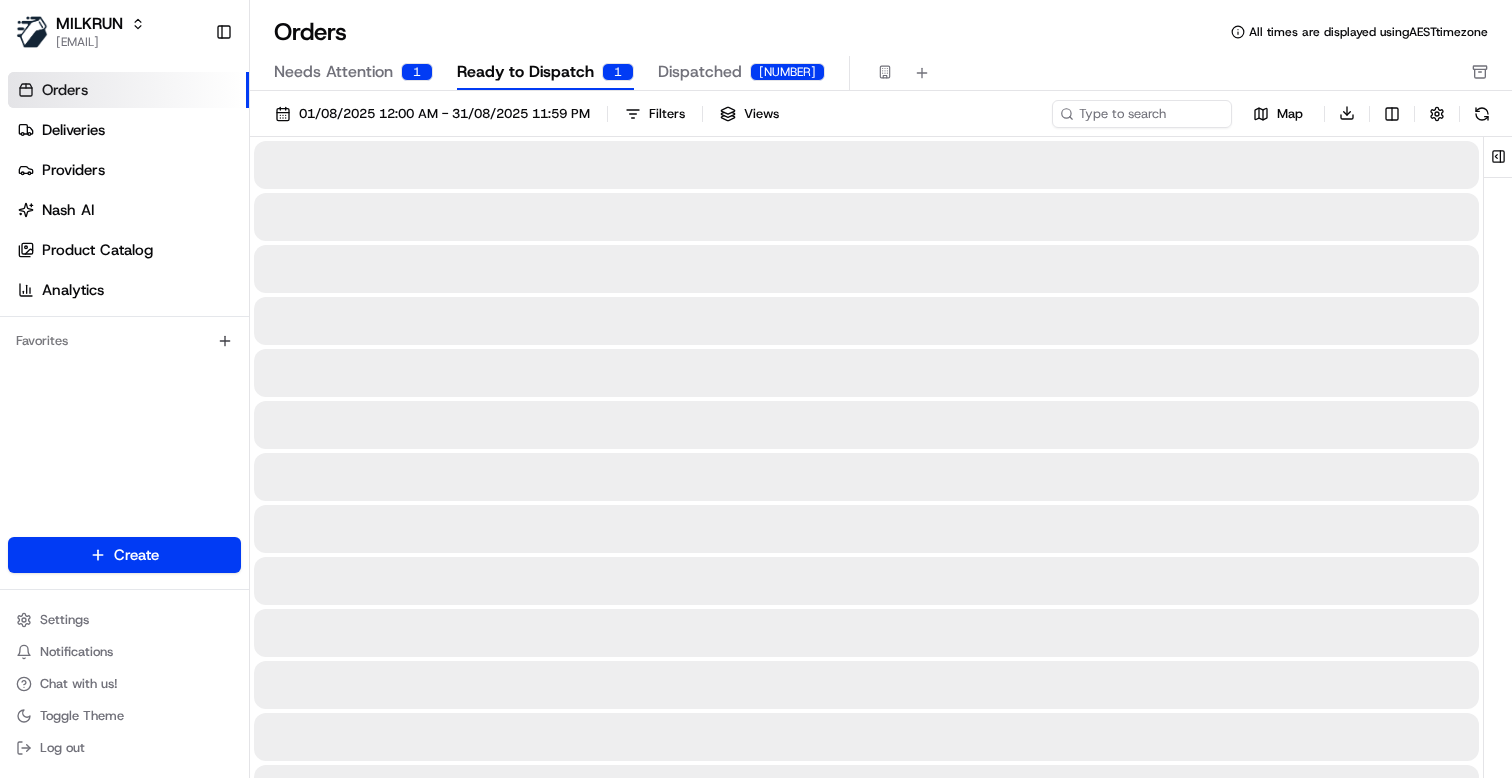 click on "Dispatched" at bounding box center (700, 72) 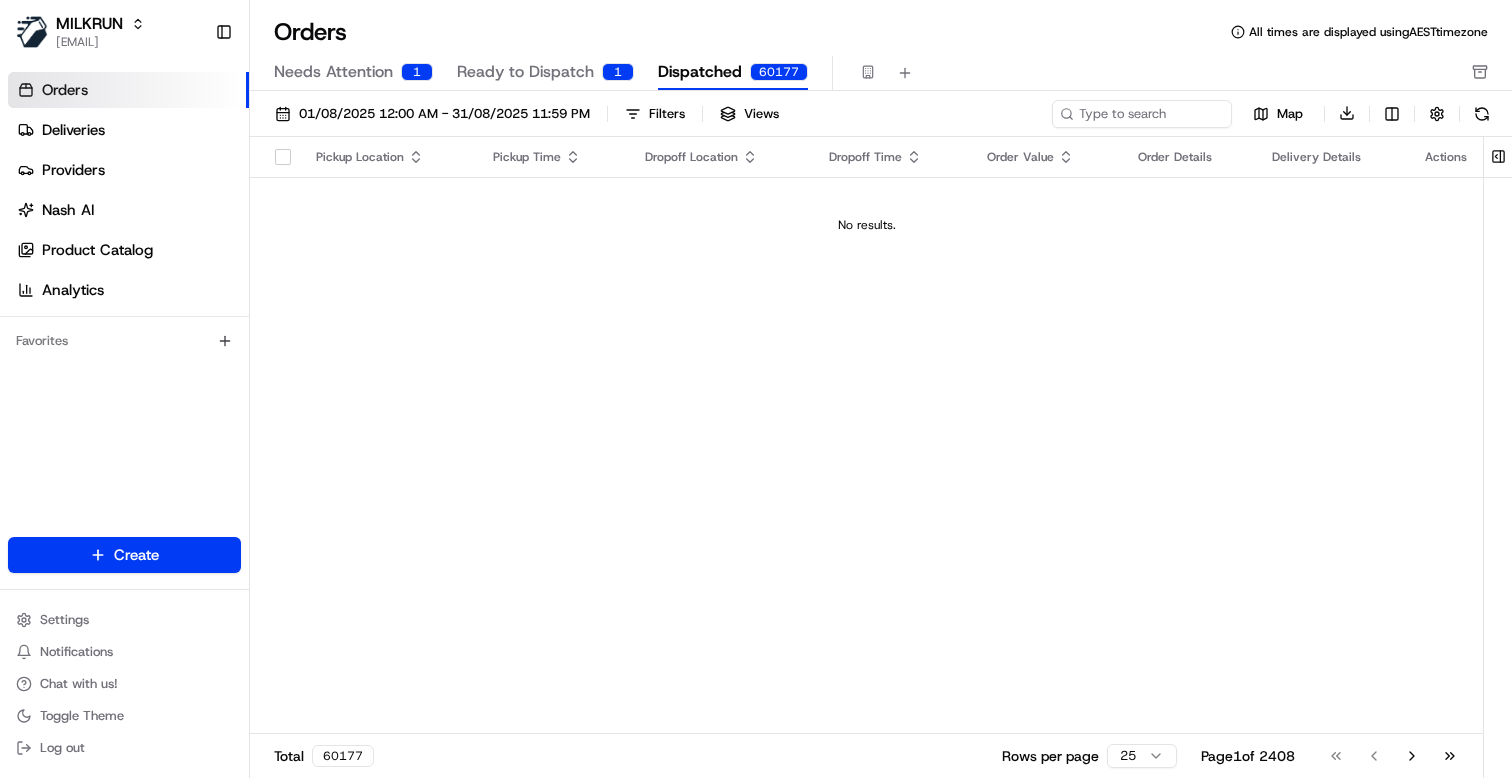 click on "Ready to Dispatch" at bounding box center (525, 72) 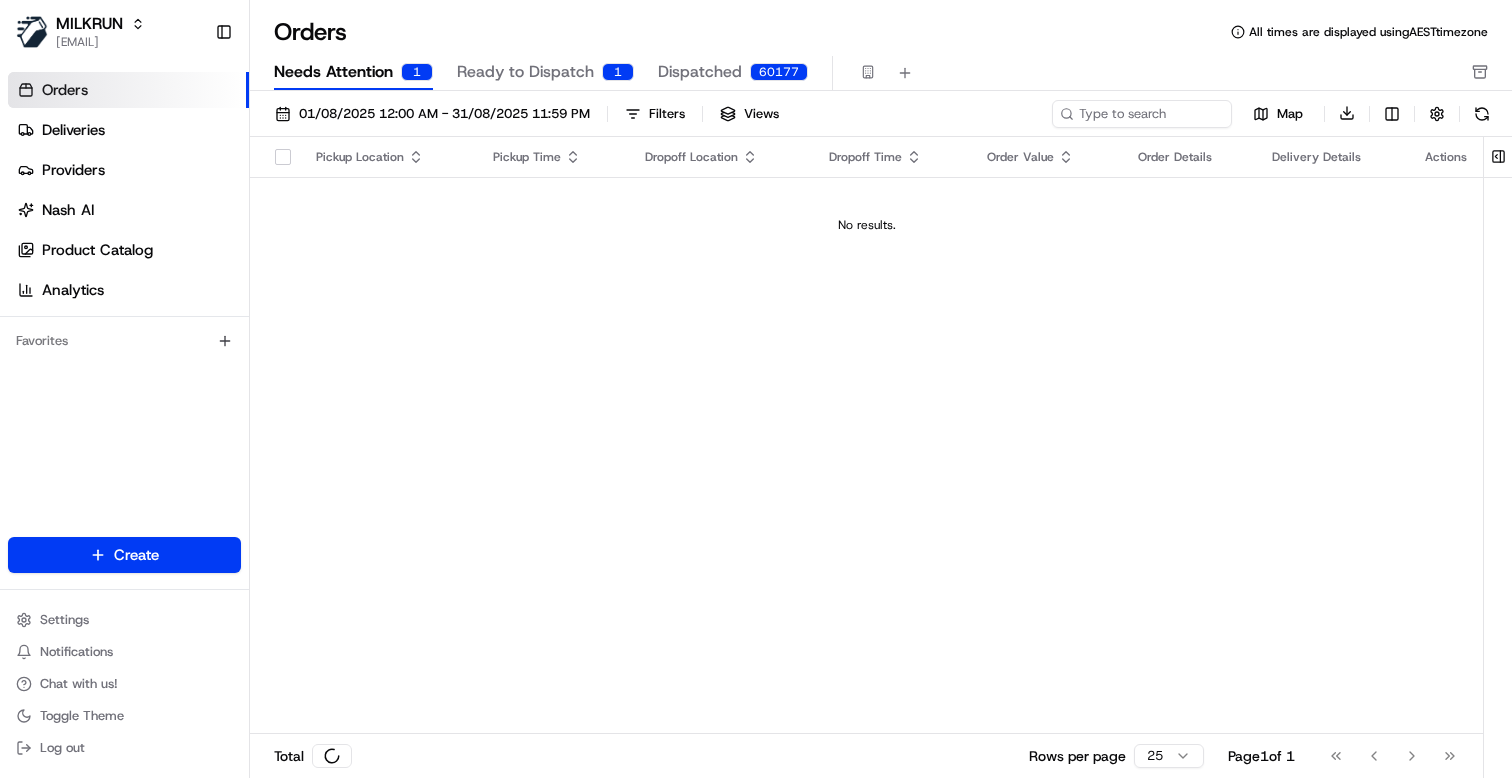 click on "Needs Attention" at bounding box center [333, 72] 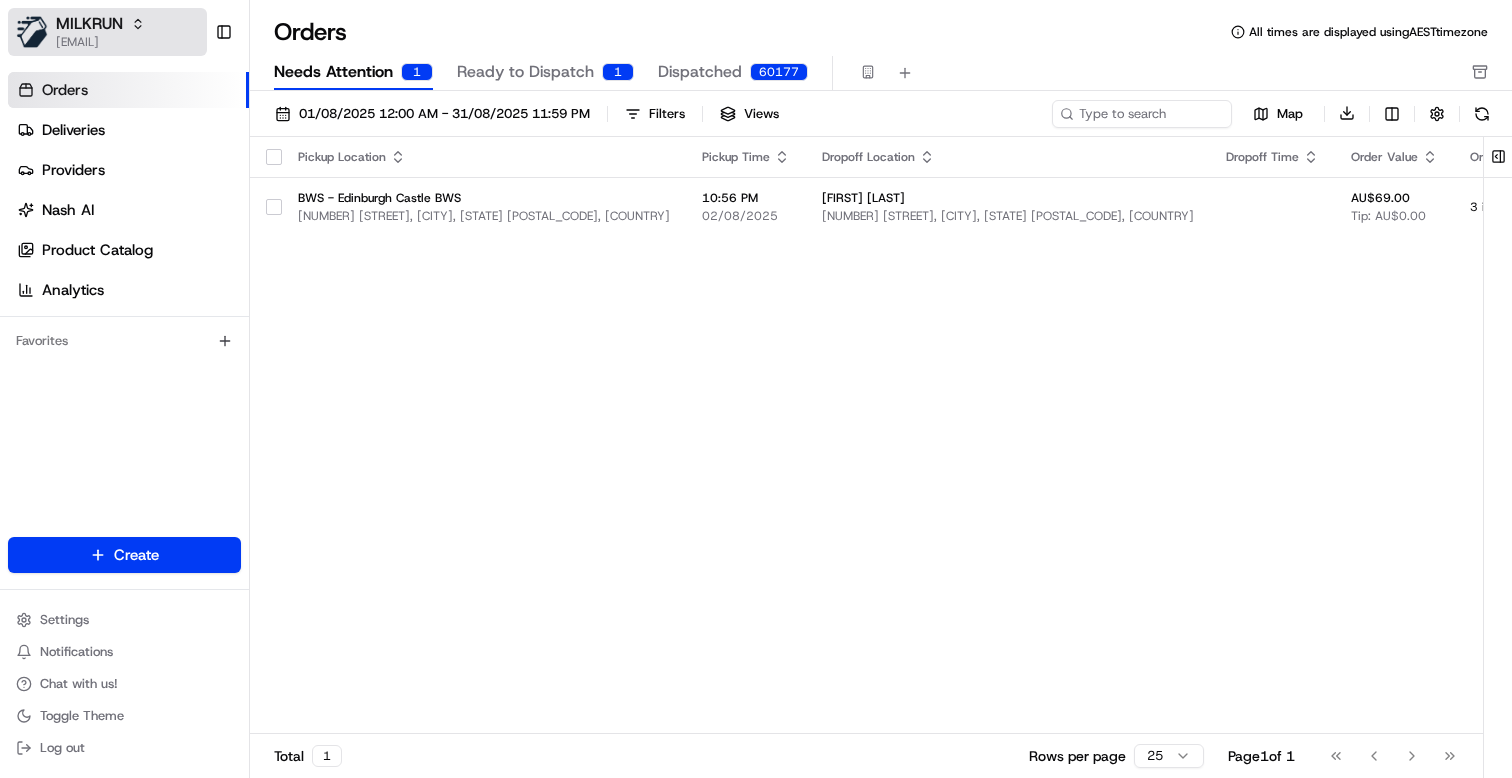 click on "[EMAIL]" at bounding box center (100, 42) 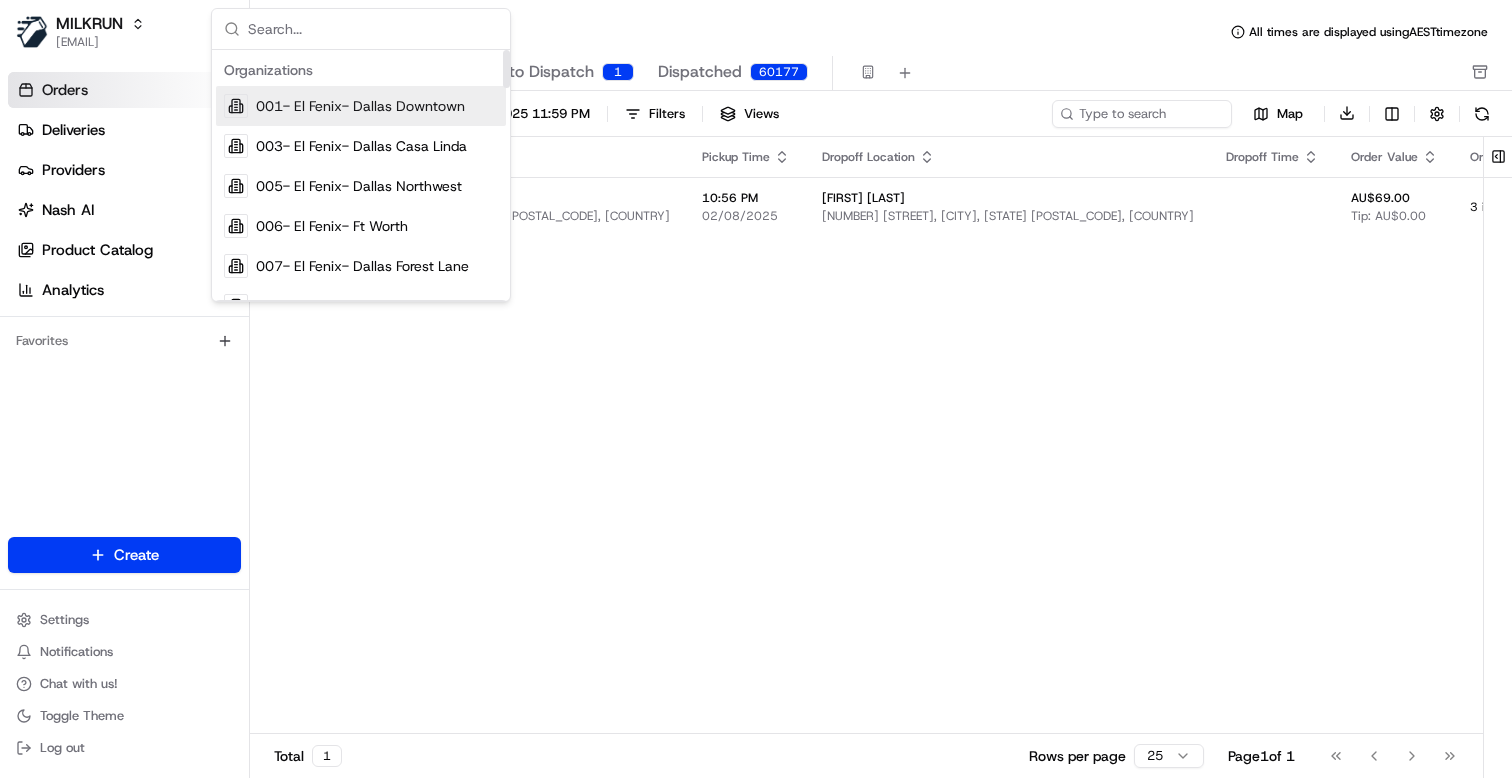click at bounding box center (373, 29) 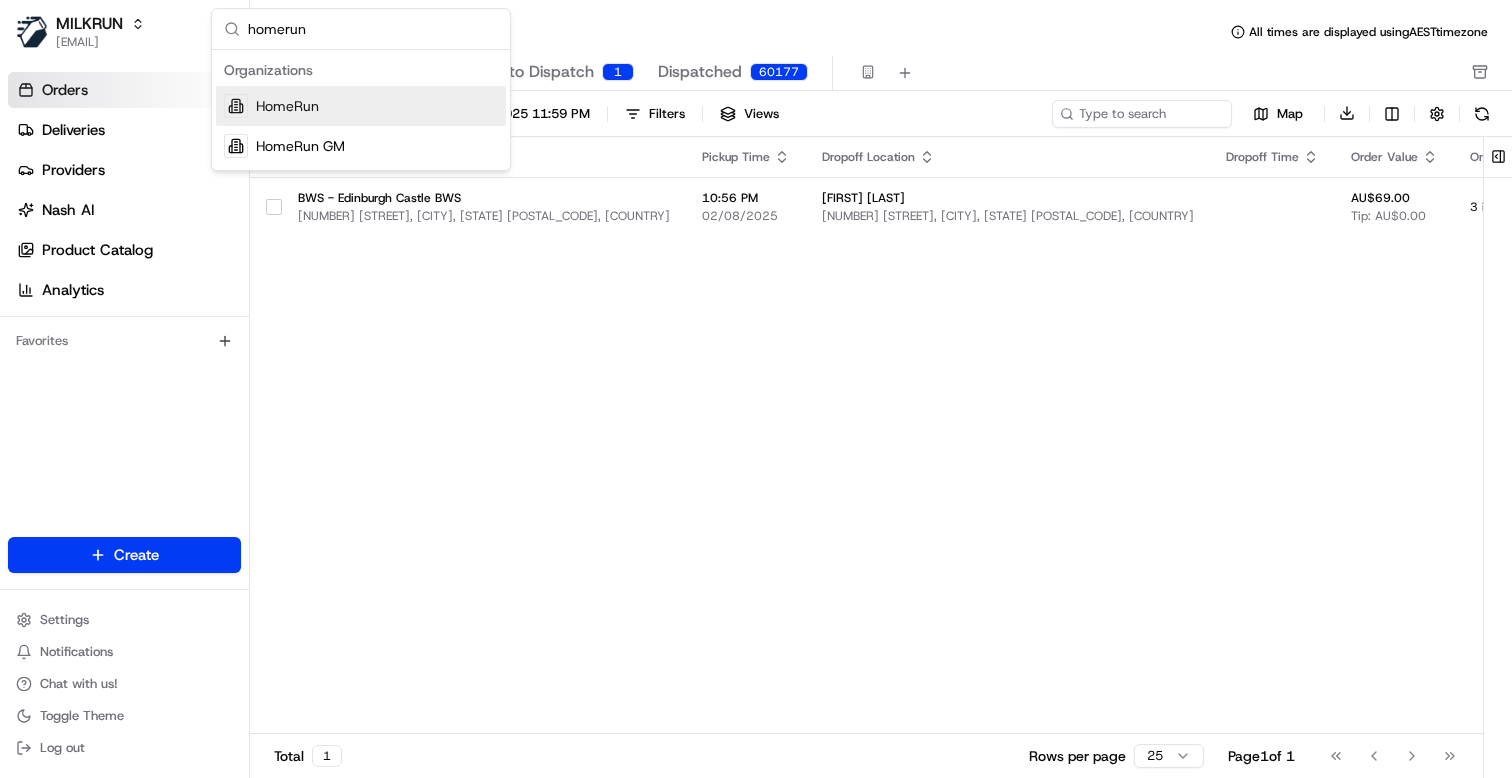 type on "homerun" 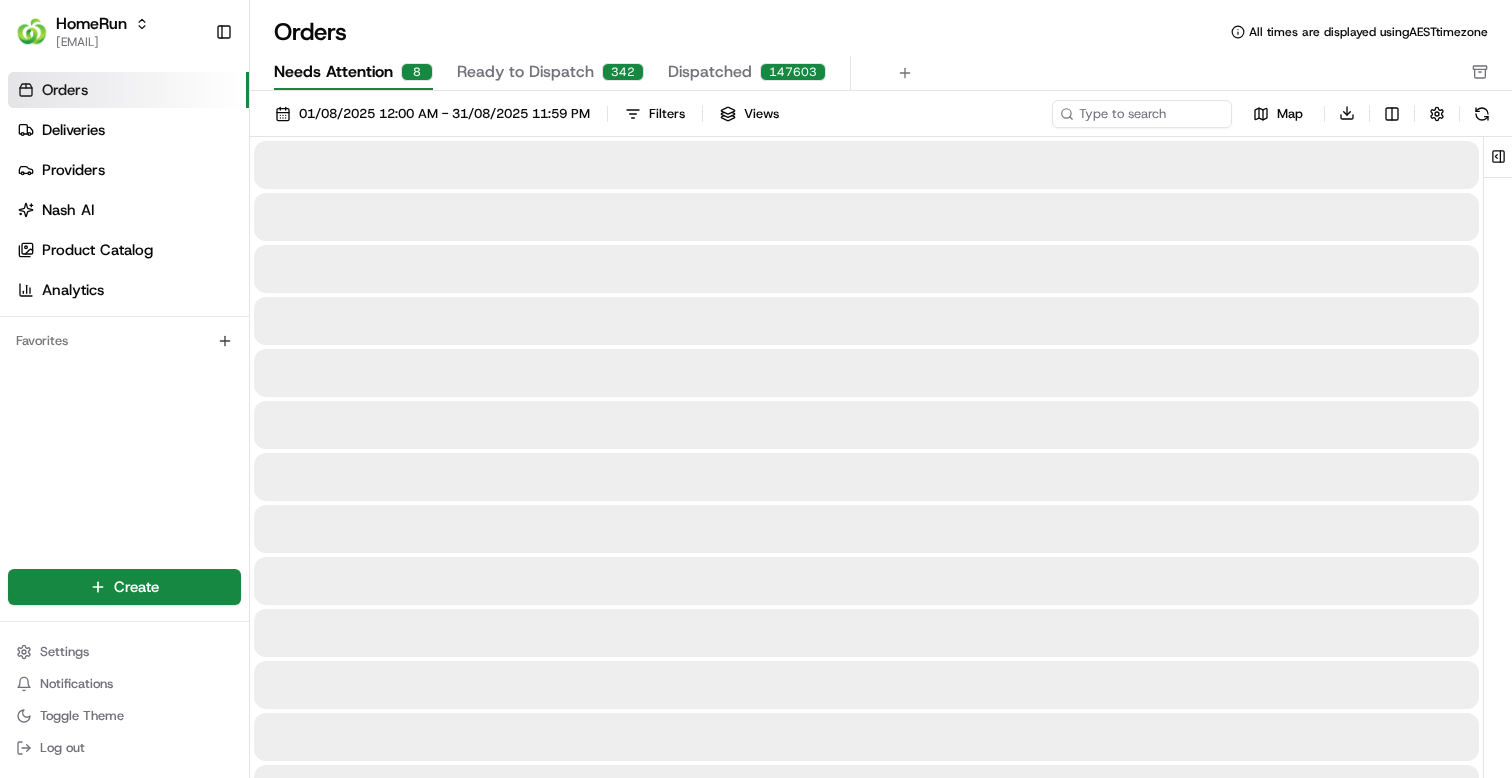 click on "Ready to Dispatch" at bounding box center (525, 72) 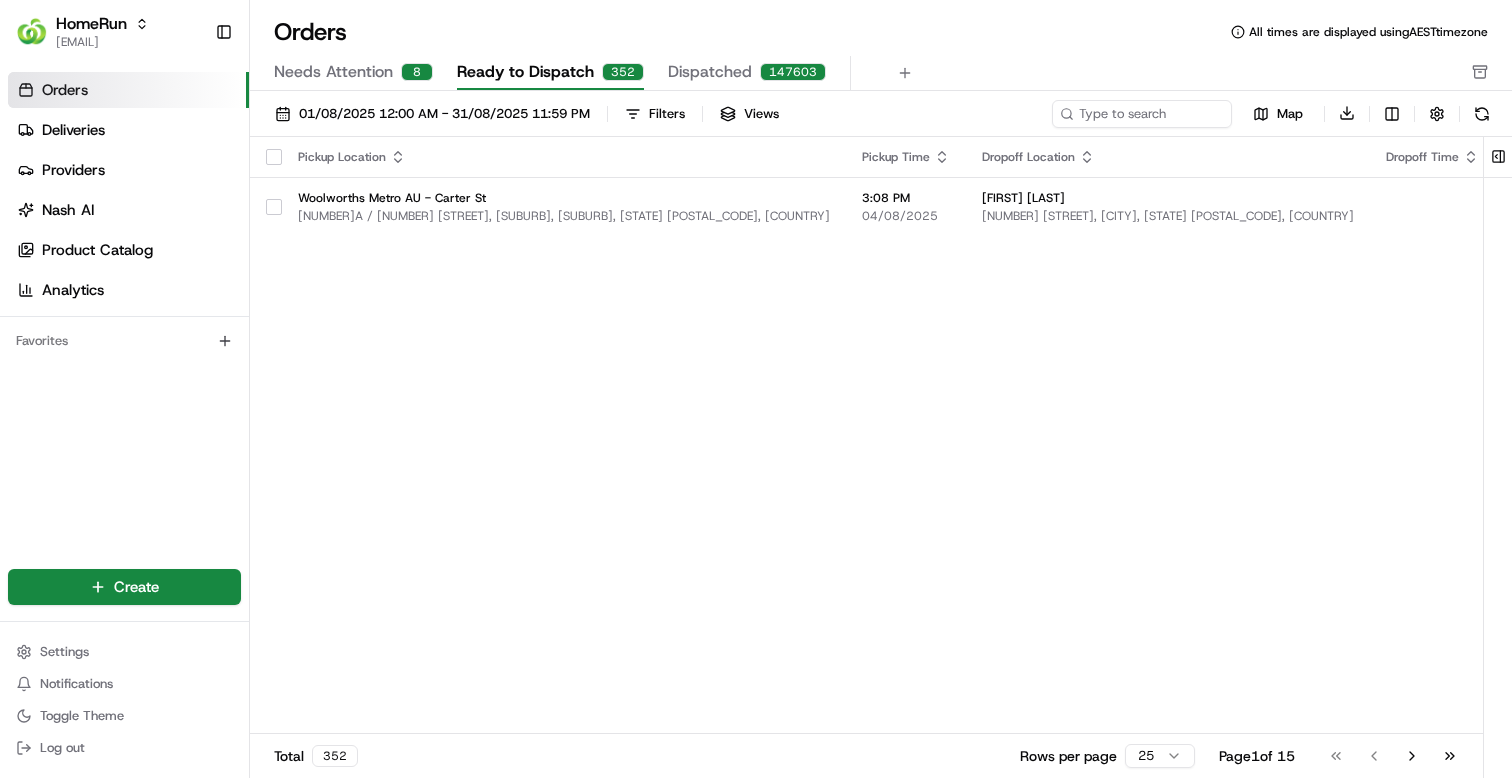 click on "Ready to Dispatch" at bounding box center (525, 72) 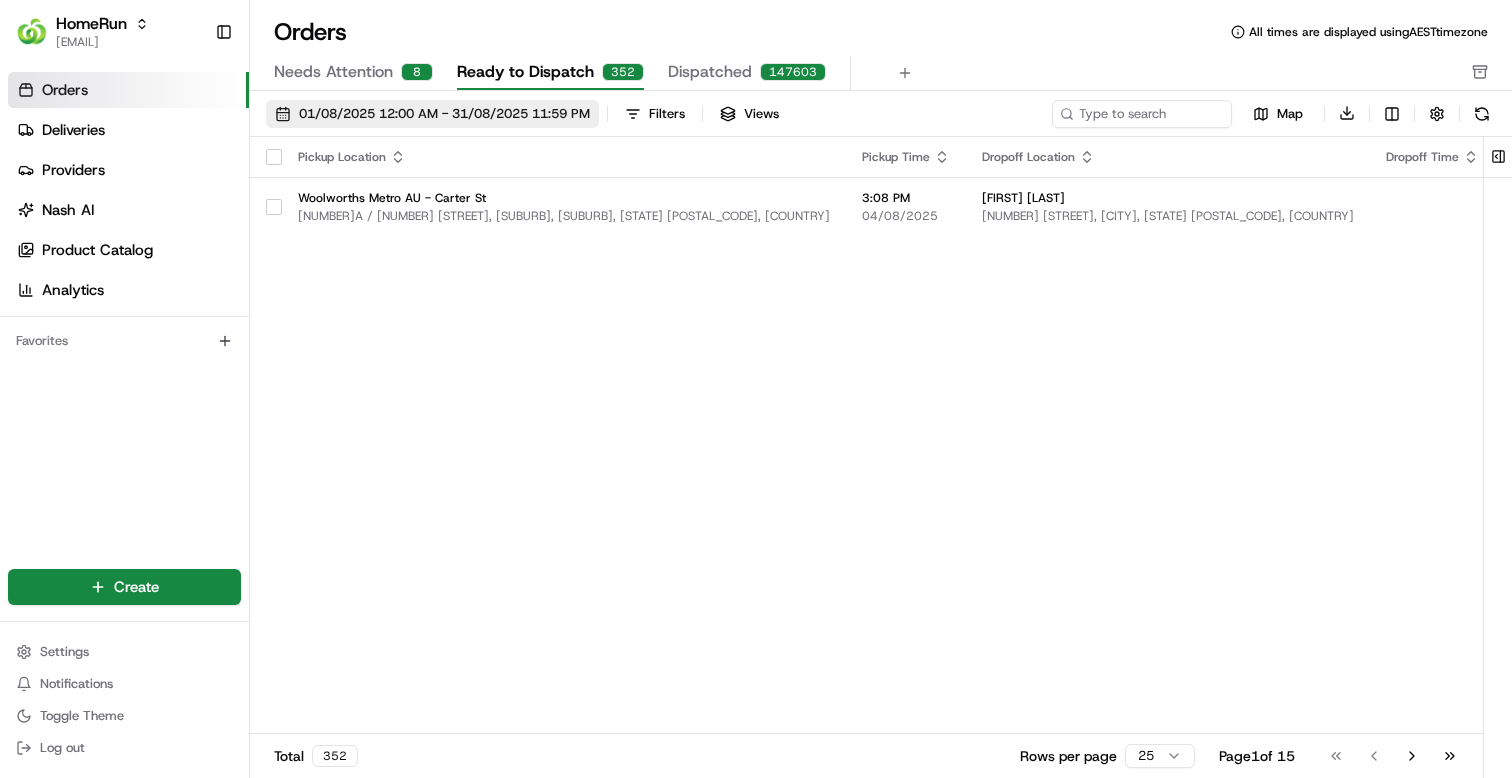 click on "01/08/2025 12:00 AM - 31/08/2025 11:59 PM" at bounding box center (444, 114) 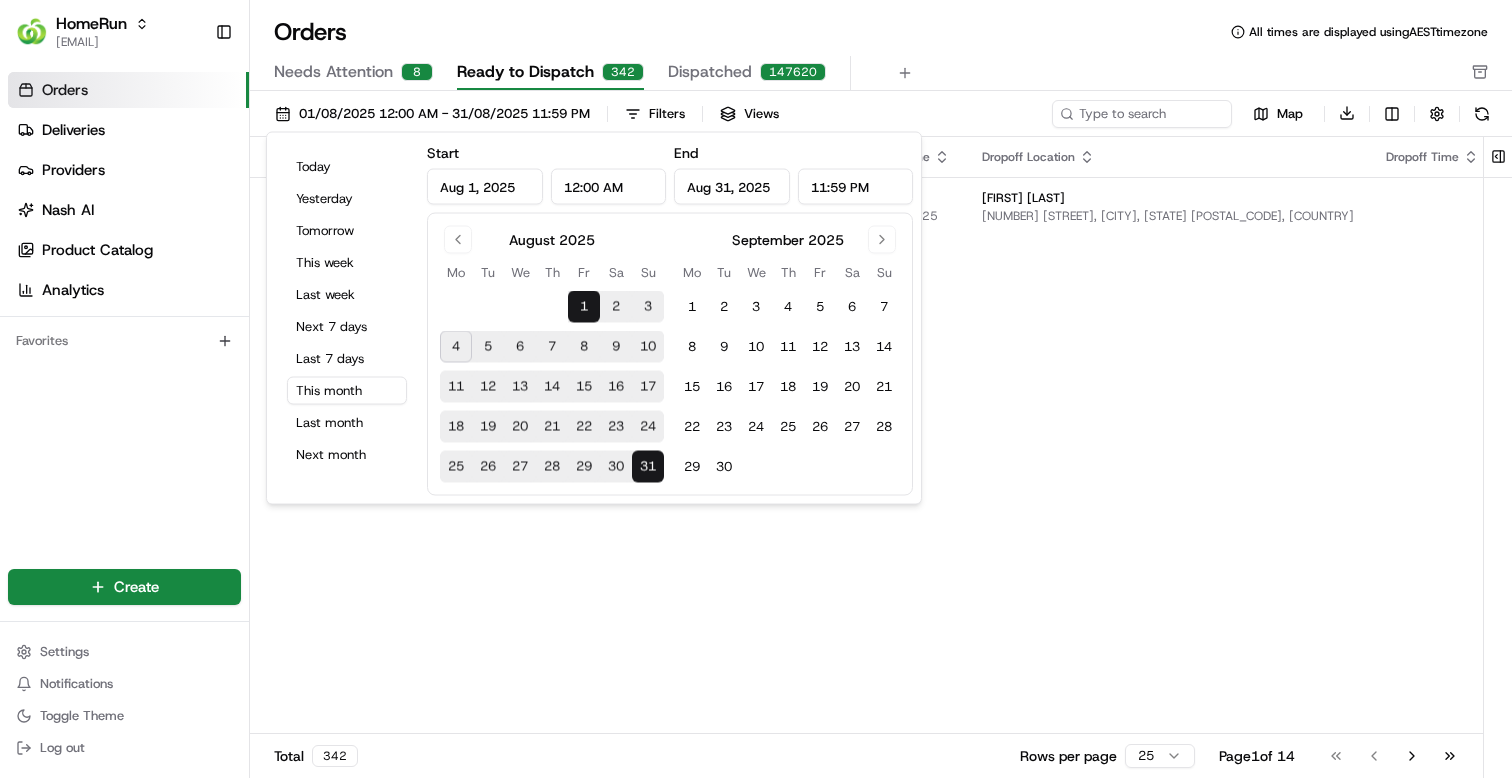 click on "Pickup Location Pickup Time Dropoff Location Dropoff Time Order Value Order Details Delivery Details Provider Actions Woolworths Metro AU - Carter St 11A / 13 Carter St, [SUBURB], [SUBURB], [STATE] [POSTAL_CODE], [COUNTRY] [TIME] [DATE] [FIRST] [LAST] [NUMBER] [STREET], [SUBURB], [STATE] [POSTAL_CODE], [COUNTRY] [CURRENCY][PRICE] Tip: [CURRENCY][PRICE] [NUMBER] items [WEIGHT] scheduled + 2 Assign Provider" at bounding box center (1247, 436) 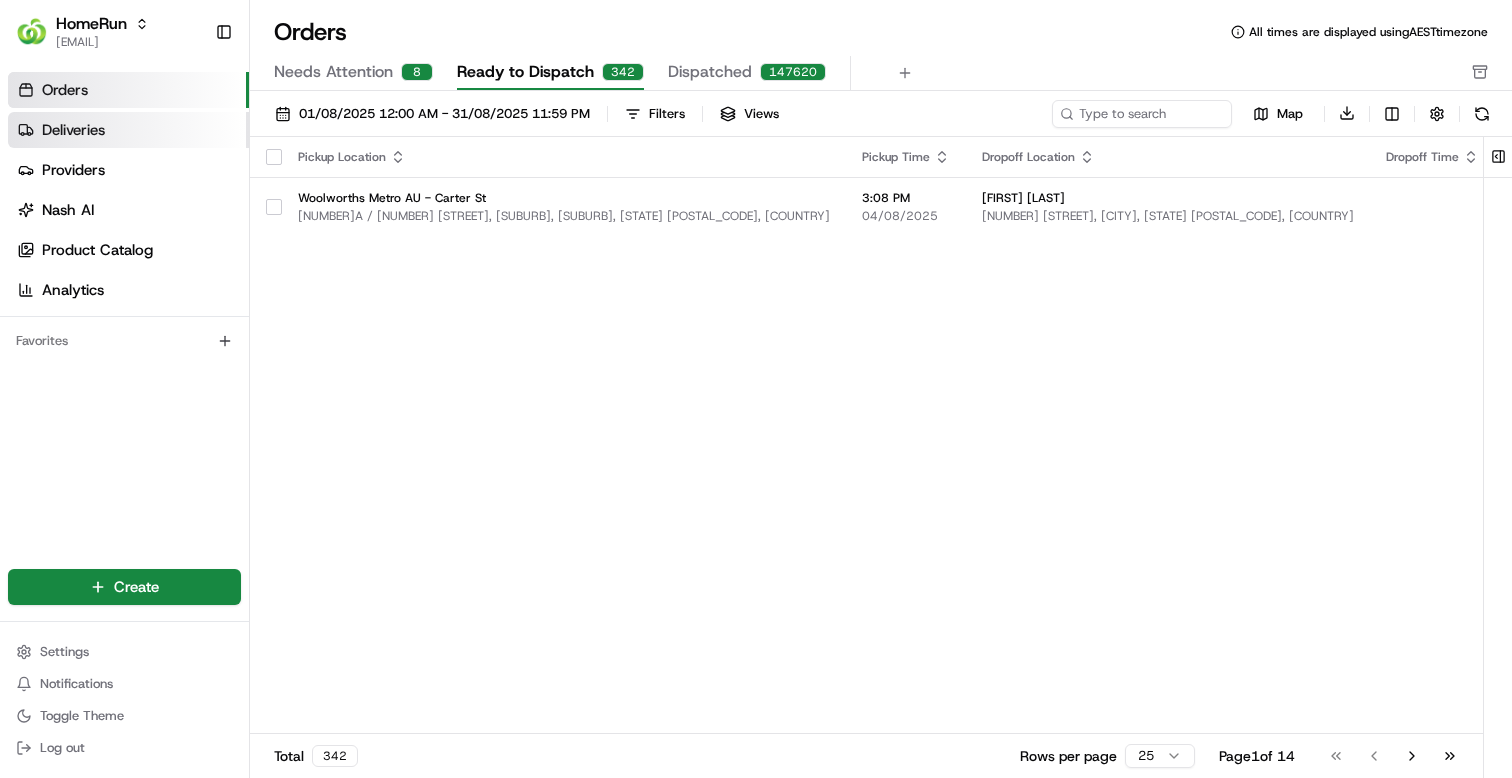 click on "Deliveries" at bounding box center [73, 130] 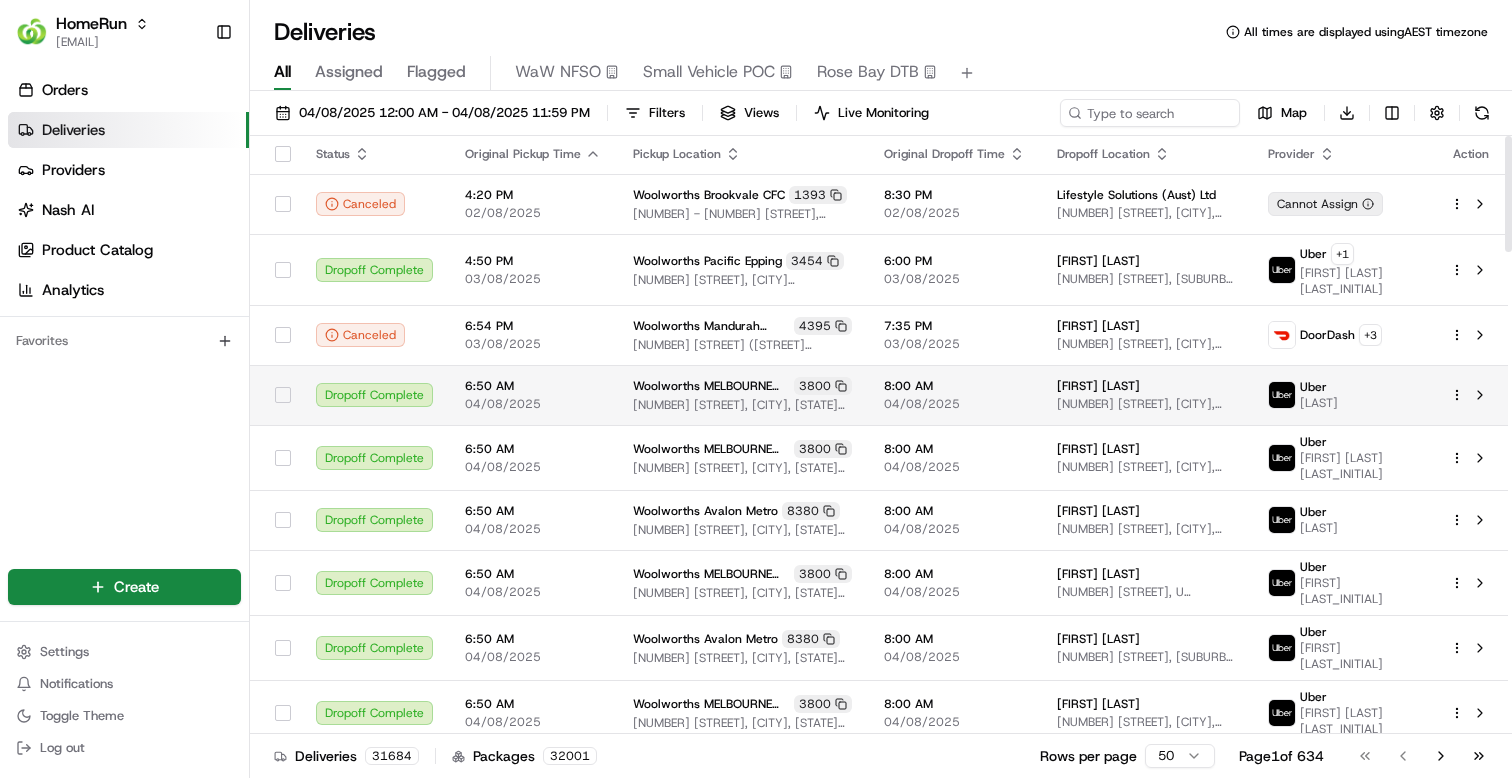 scroll, scrollTop: 0, scrollLeft: 0, axis: both 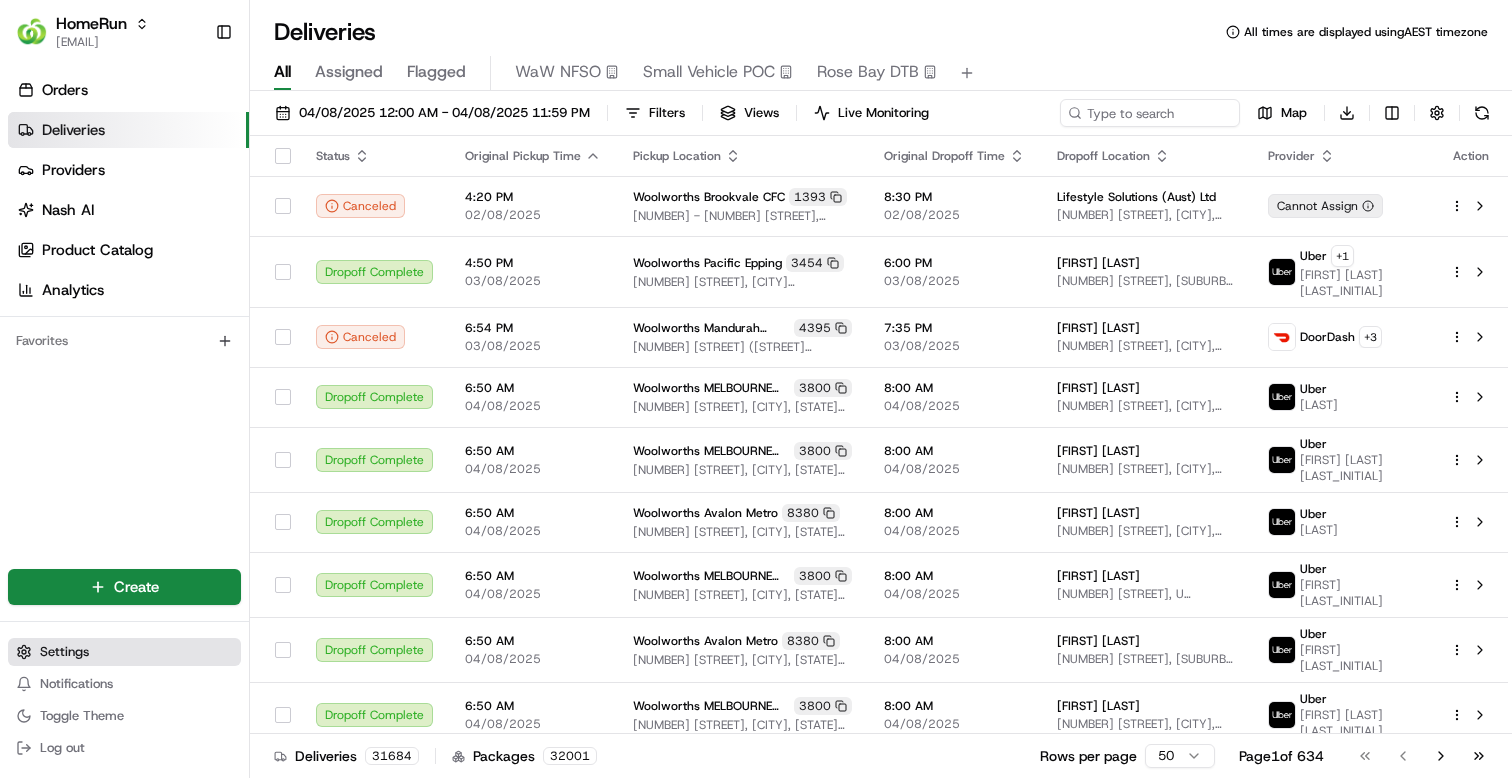 click on "Settings" at bounding box center (64, 652) 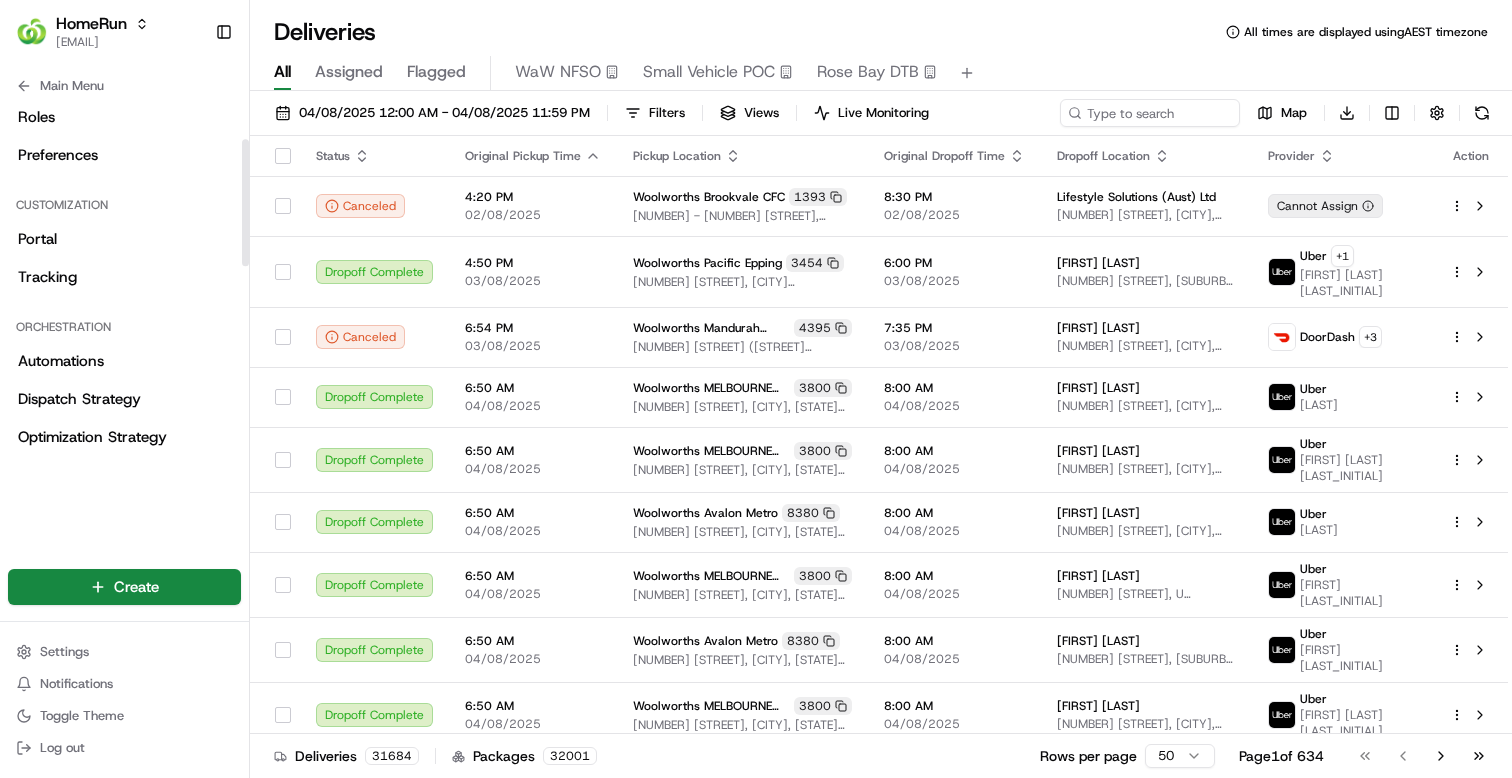 scroll, scrollTop: 119, scrollLeft: 0, axis: vertical 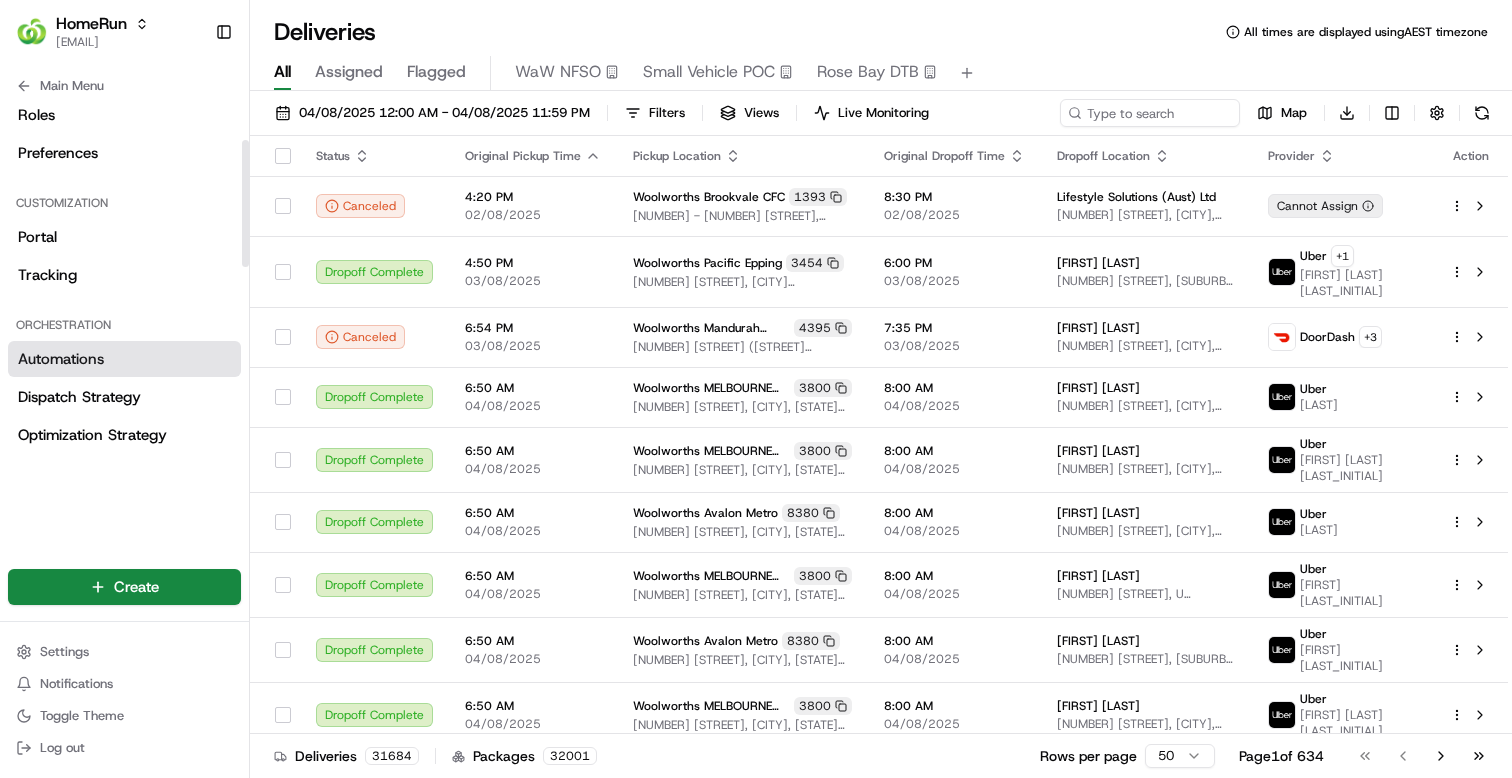 click on "Automations" at bounding box center [61, 359] 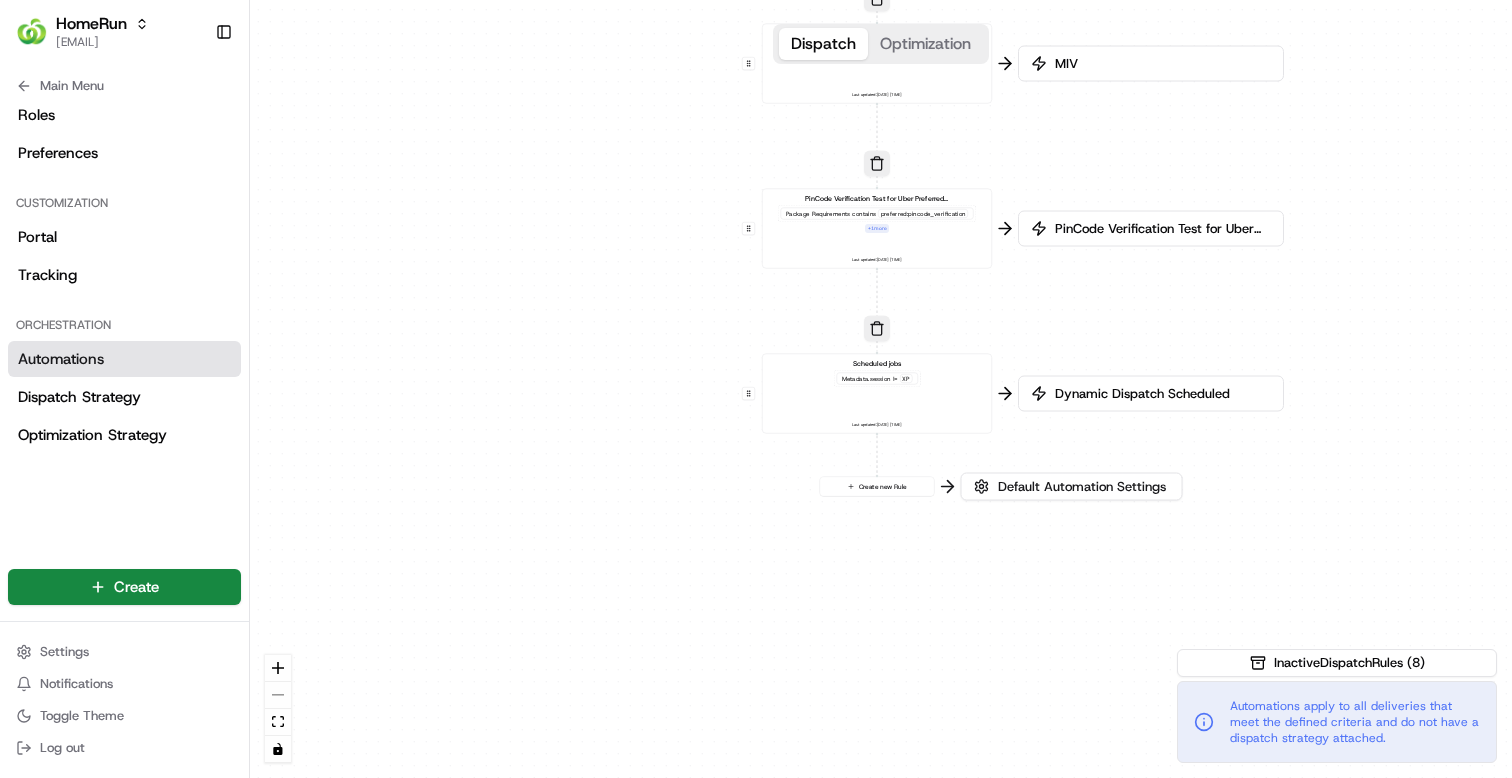 drag, startPoint x: 585, startPoint y: 431, endPoint x: 579, endPoint y: 4, distance: 427.04214 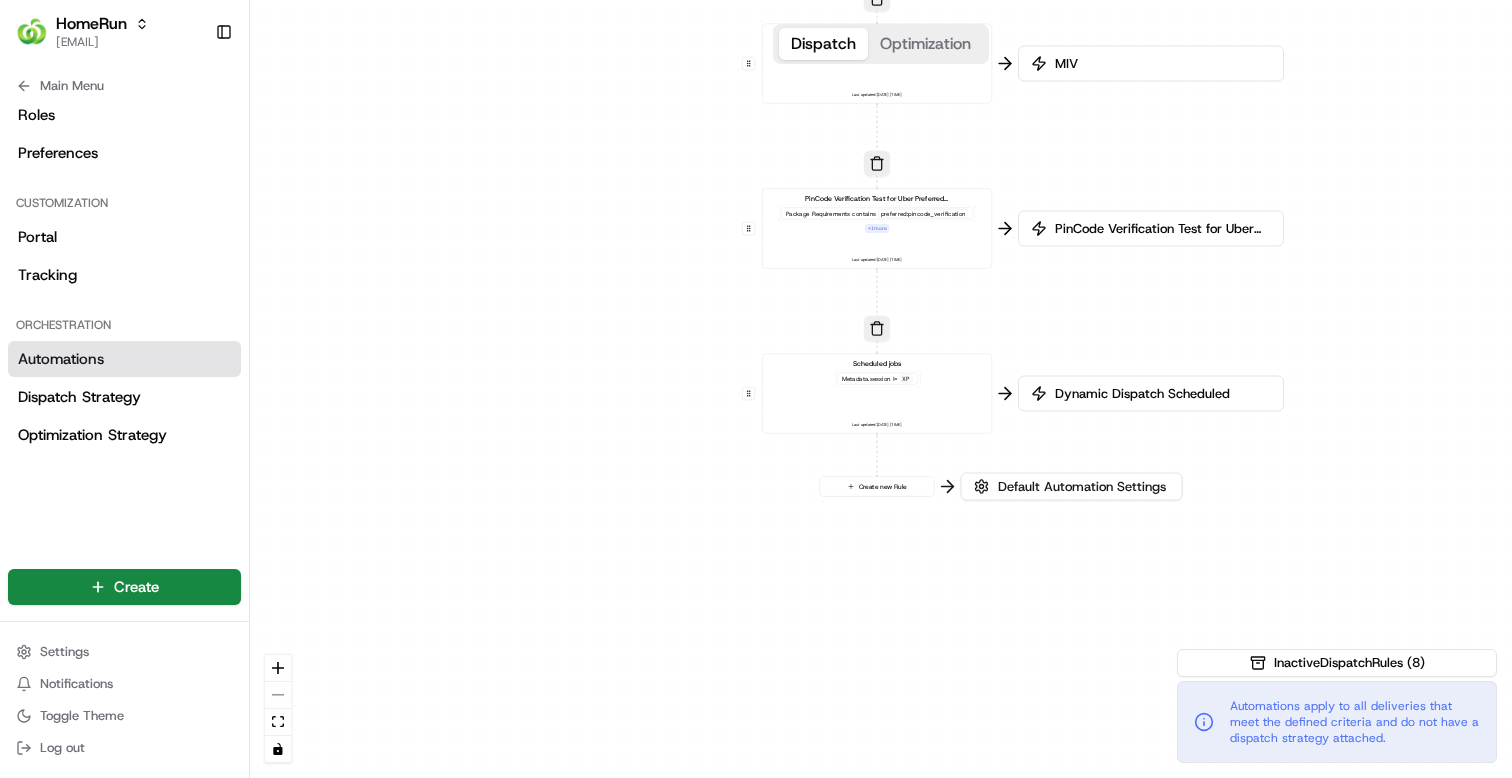 click on "0 0 0 0 0 0 0 Order / Delivery Received WAW Metadata .session == SO   Last updated:  [DATE] [TIME] Scheduled jobs GoPeople Store Pickup Store Location in   + 1  more Last updated:  [DATE] [TIME] MIV II Metadata .session == MIV   + 1  more Last updated:  [DATE] [TIME] MIV Metadata .session == MIV   Last updated:  [DATE] [TIME] PinCode Verification Test for Uber Preferred Vendor Package Requirements contains preferred:pincode_verification   + 1  more Last updated:  [DATE] [TIME] Scheduled jobs Metadata .session != XP   Last updated:  [DATE] [TIME]  Create new Rule" at bounding box center (881, 389) 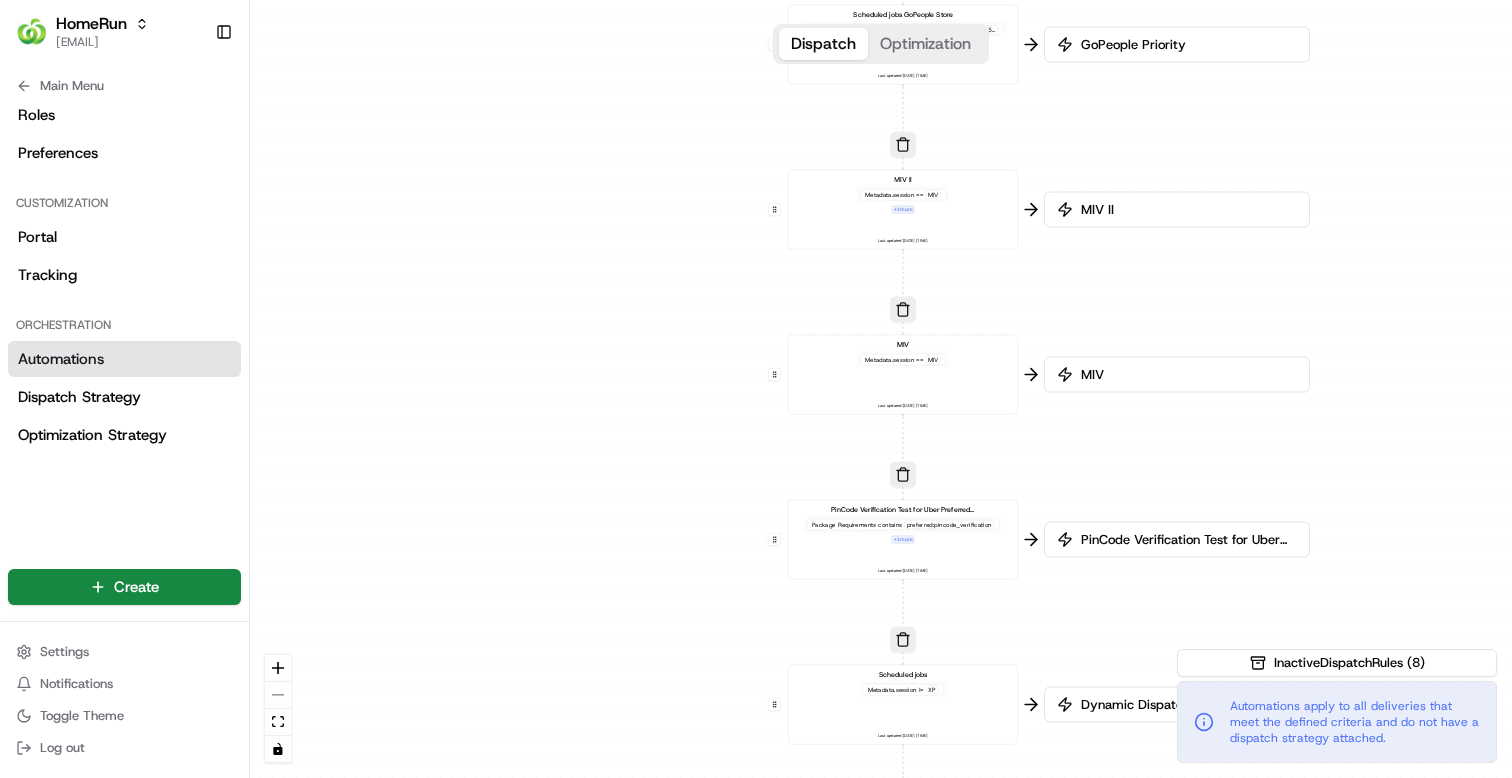 drag, startPoint x: 535, startPoint y: 163, endPoint x: 560, endPoint y: 501, distance: 338.9233 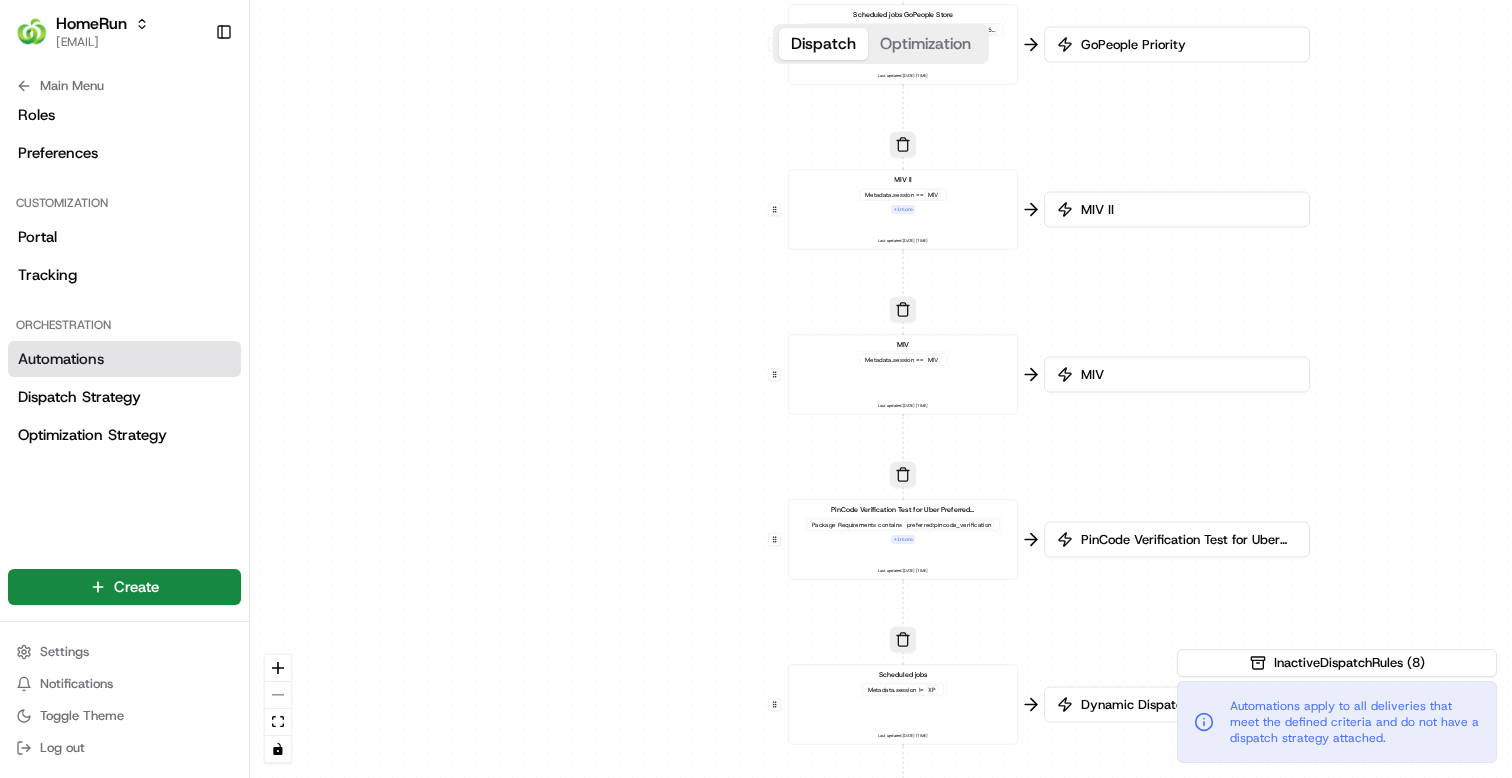 click on "0 0 0 0 0 0 0 Order / Delivery Received WAW Metadata .session == SO   Last updated:  [DATE] [TIME] Scheduled jobs GoPeople Store Pickup Store Location in   + 1  more Last updated:  [DATE] [TIME] MIV II Metadata .session == MIV   + 1  more Last updated:  [DATE] [TIME] MIV Metadata .session == MIV   Last updated:  [DATE] [TIME] PinCode Verification Test for Uber Preferred Vendor Package Requirements contains preferred:pincode_verification   + 1  more Last updated:  [DATE] [TIME] Scheduled jobs Metadata .session != XP   Last updated:  [DATE] [TIME]  Create new Rule" at bounding box center [881, 389] 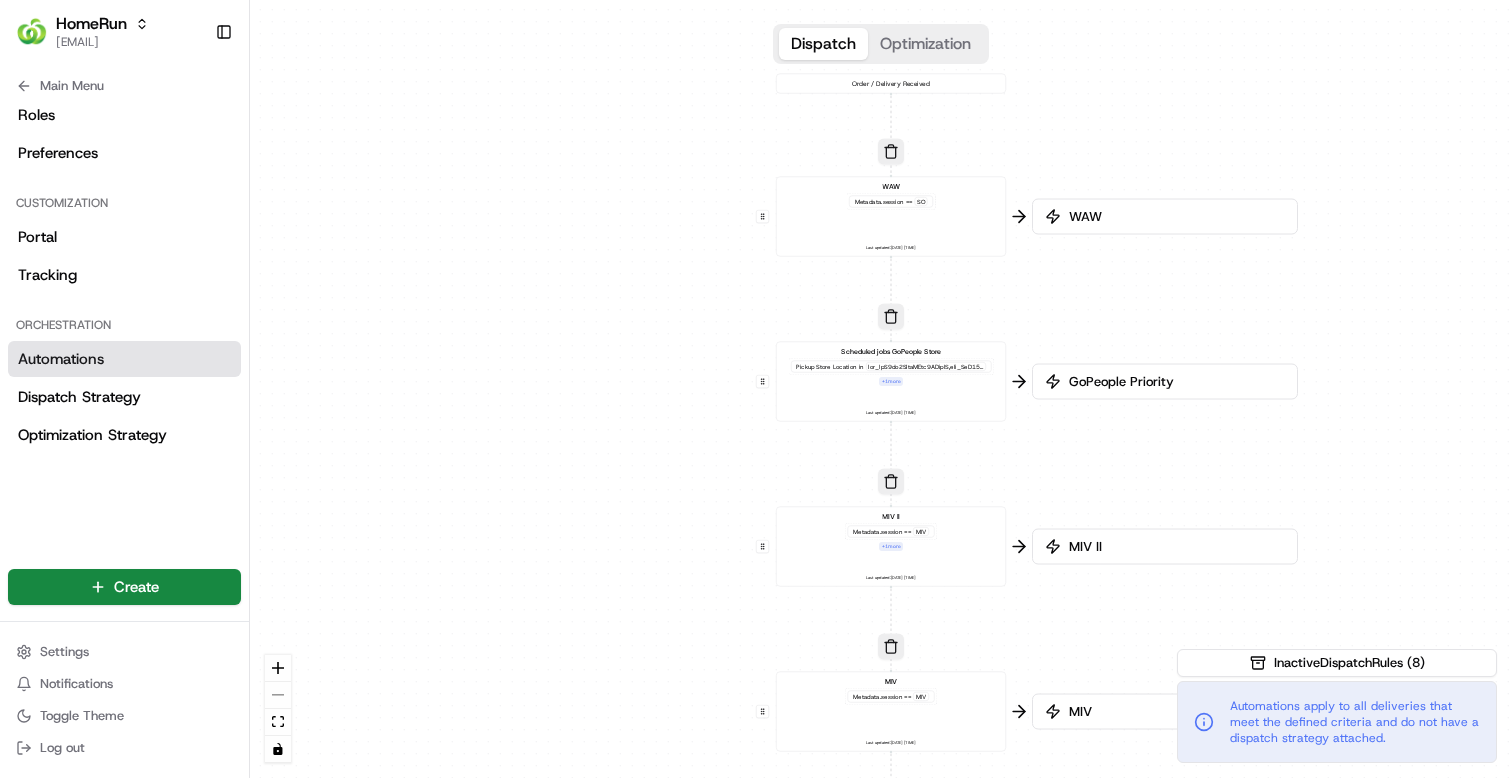 drag, startPoint x: 570, startPoint y: 190, endPoint x: 559, endPoint y: 494, distance: 304.19894 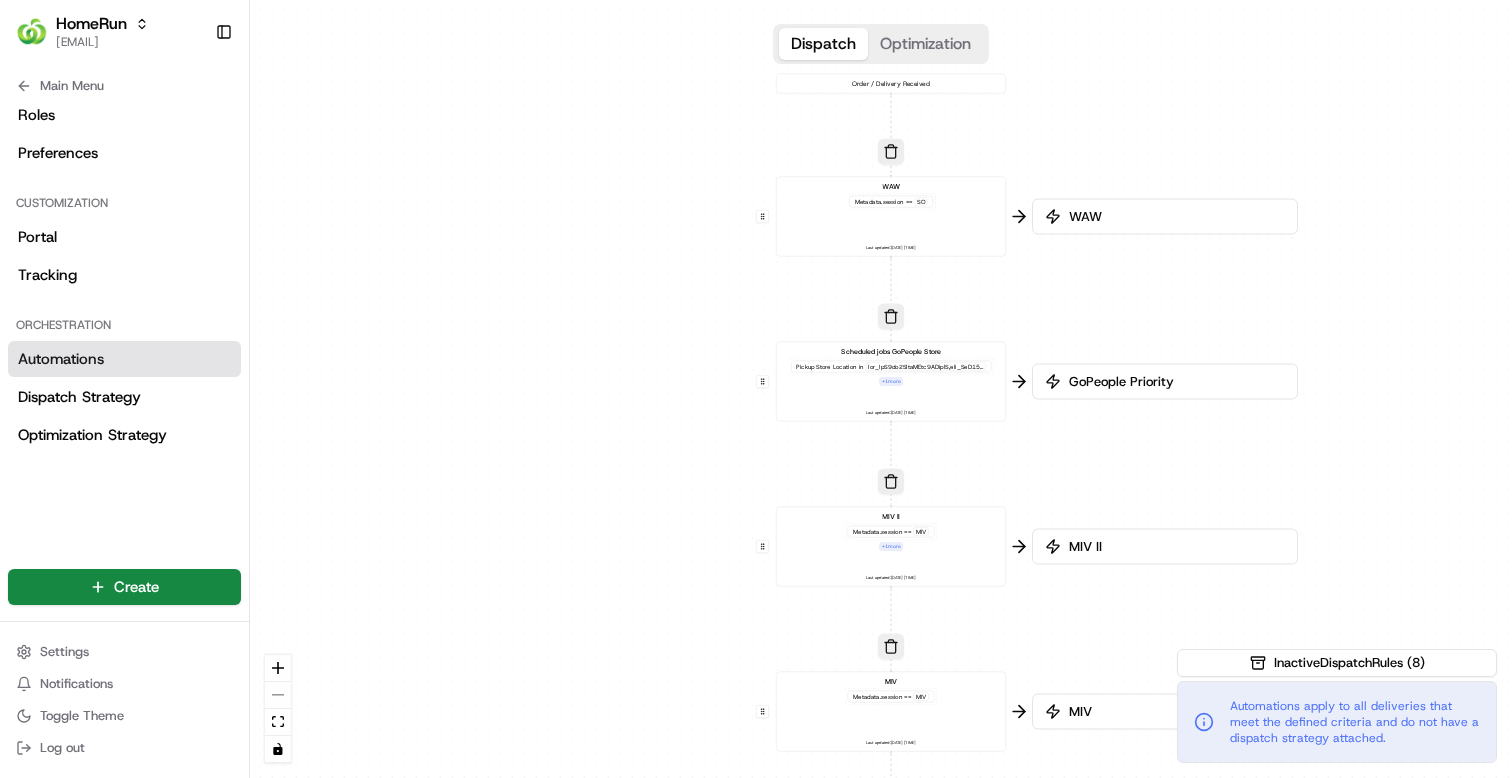 click on "0 0 0 0 0 0 0 Order / Delivery Received WAW Metadata .session == SO   Last updated:  [DATE] [TIME] Scheduled jobs GoPeople Store Pickup Store Location in   + 1  more Last updated:  [DATE] [TIME] MIV II Metadata .session == MIV   + 1  more Last updated:  [DATE] [TIME] MIV Metadata .session == MIV   Last updated:  [DATE] [TIME] PinCode Verification Test for Uber Preferred Vendor Package Requirements contains preferred:pincode_verification   + 1  more Last updated:  [DATE] [TIME] Scheduled jobs Metadata .session != XP   Last updated:  [DATE] [TIME]  Create new Rule" at bounding box center (881, 389) 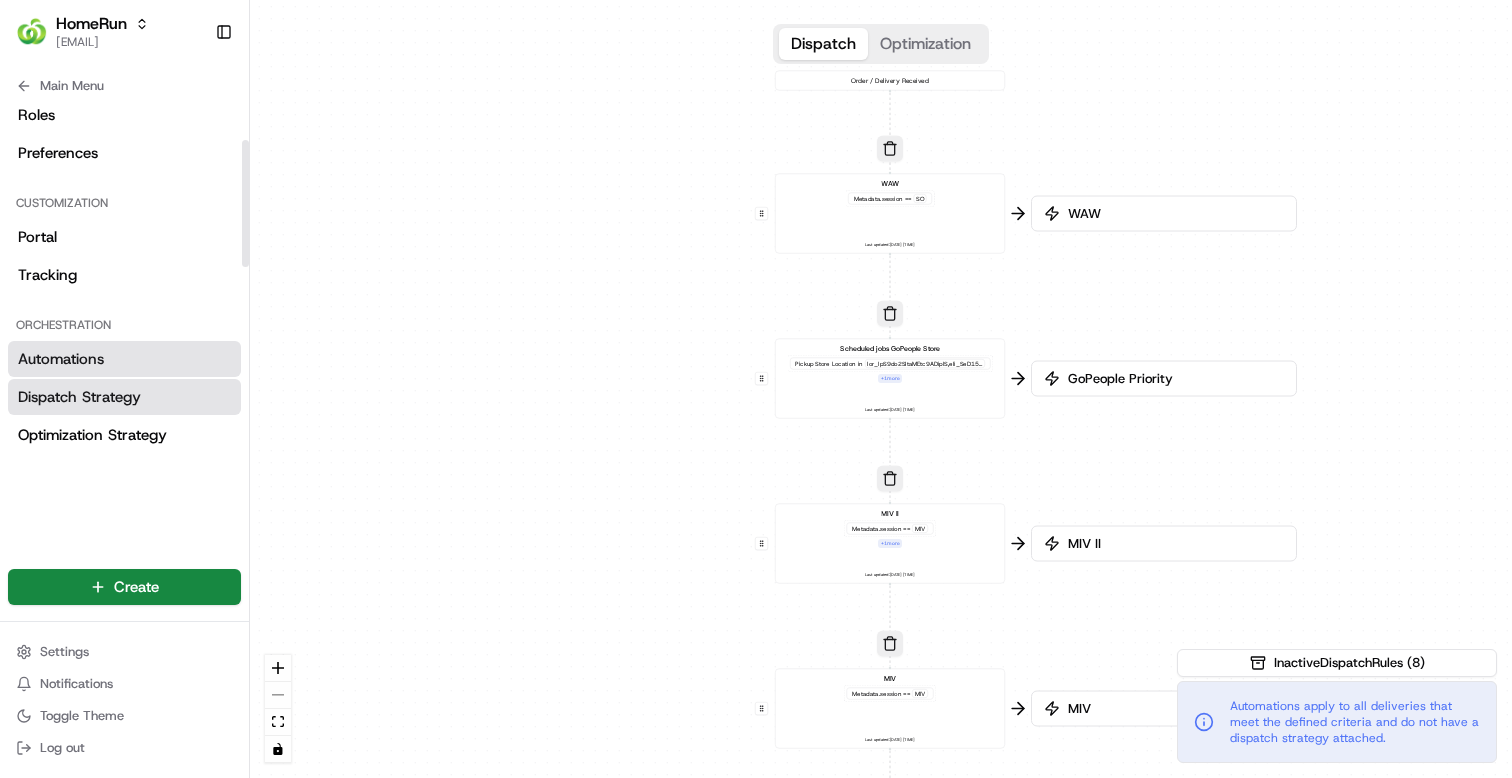 click on "Dispatch Strategy" at bounding box center (79, 397) 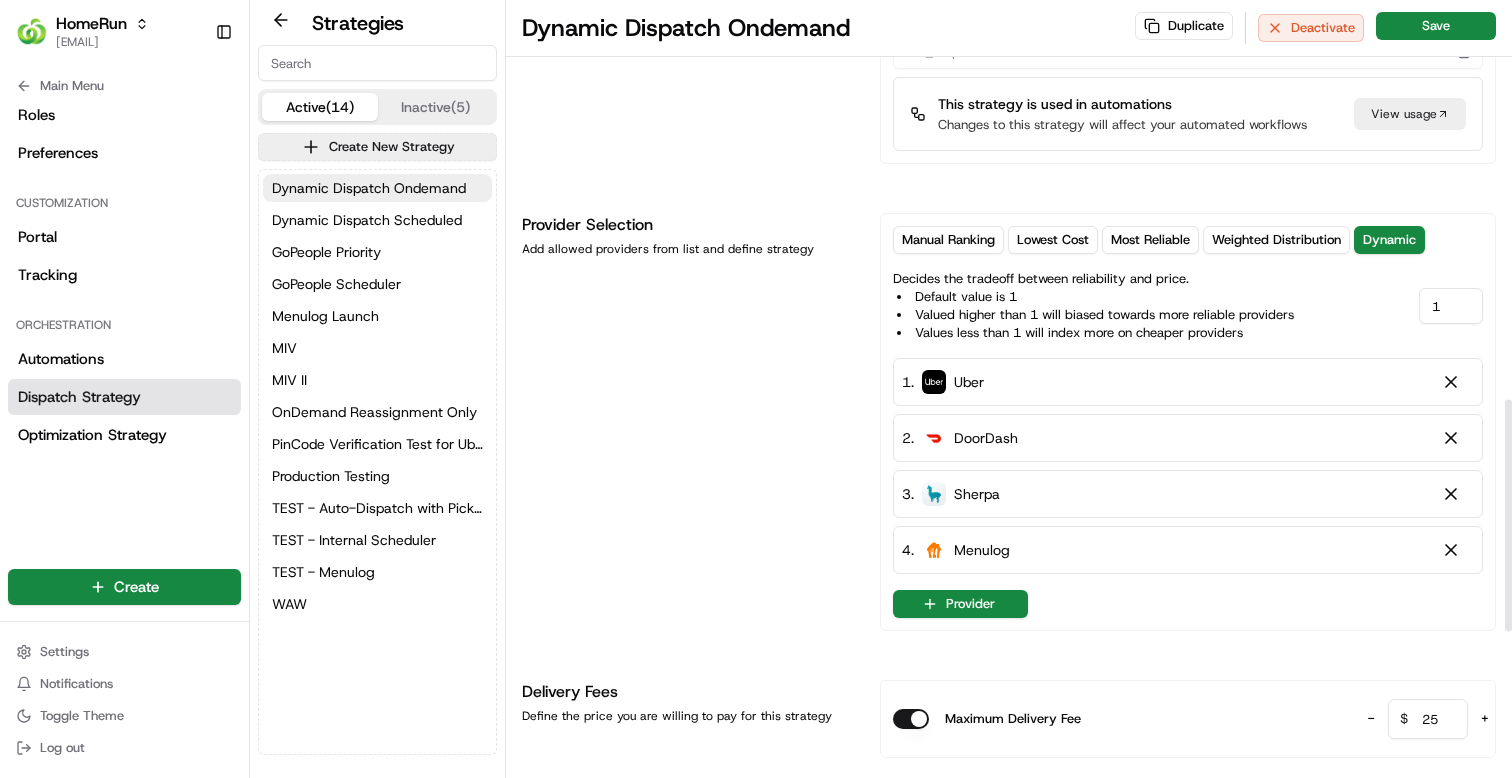 scroll, scrollTop: 0, scrollLeft: 0, axis: both 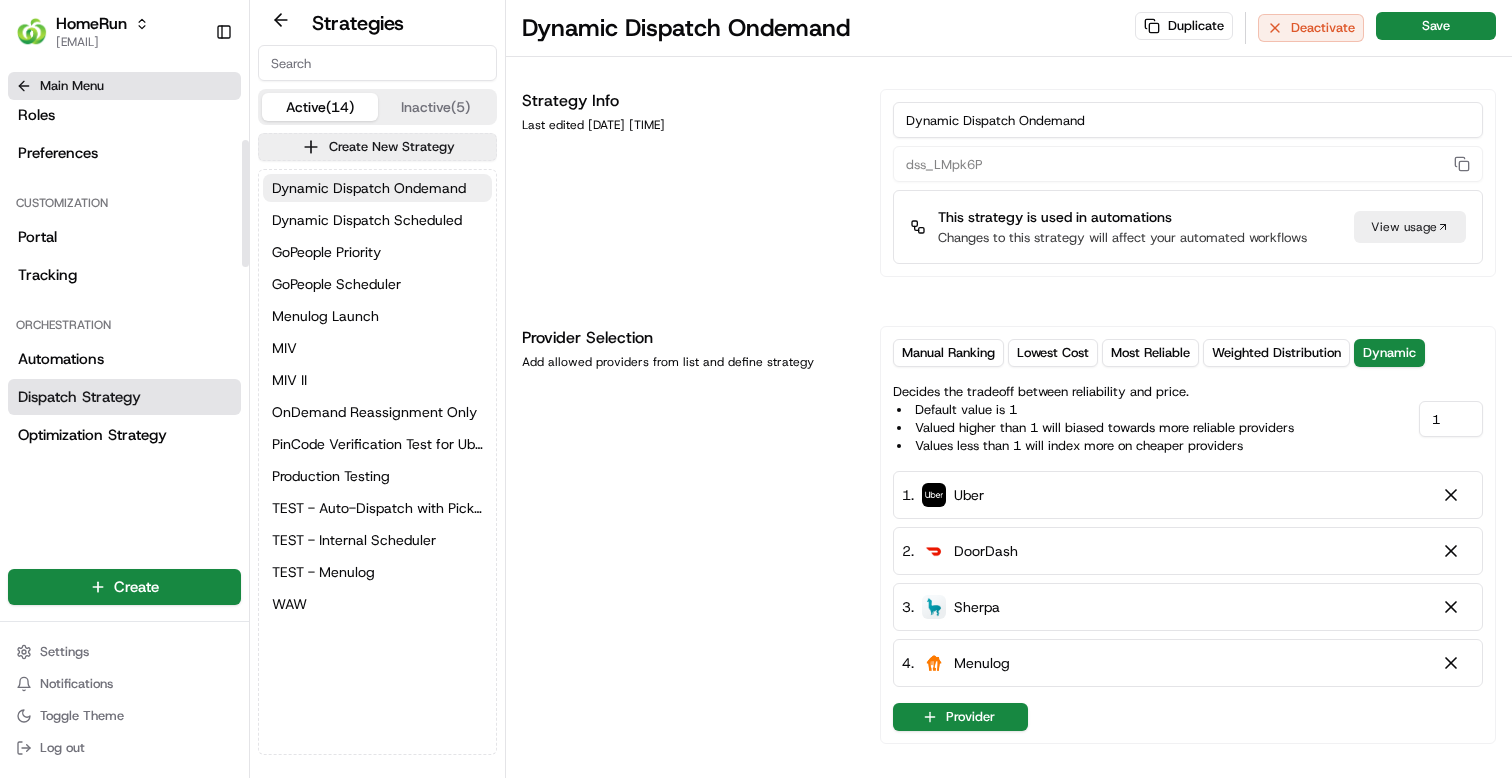 click on "Main Menu" at bounding box center (72, 86) 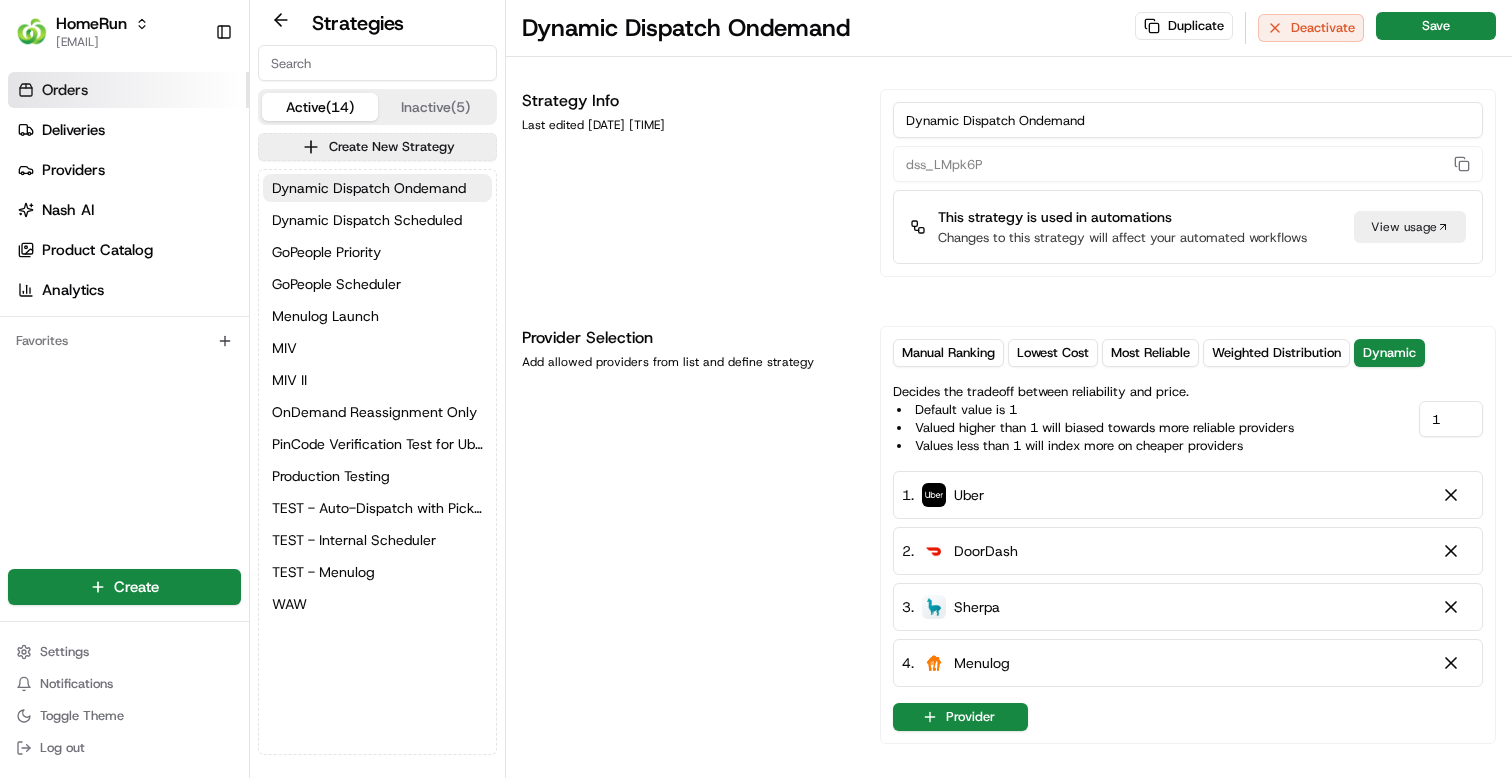 click on "Orders" 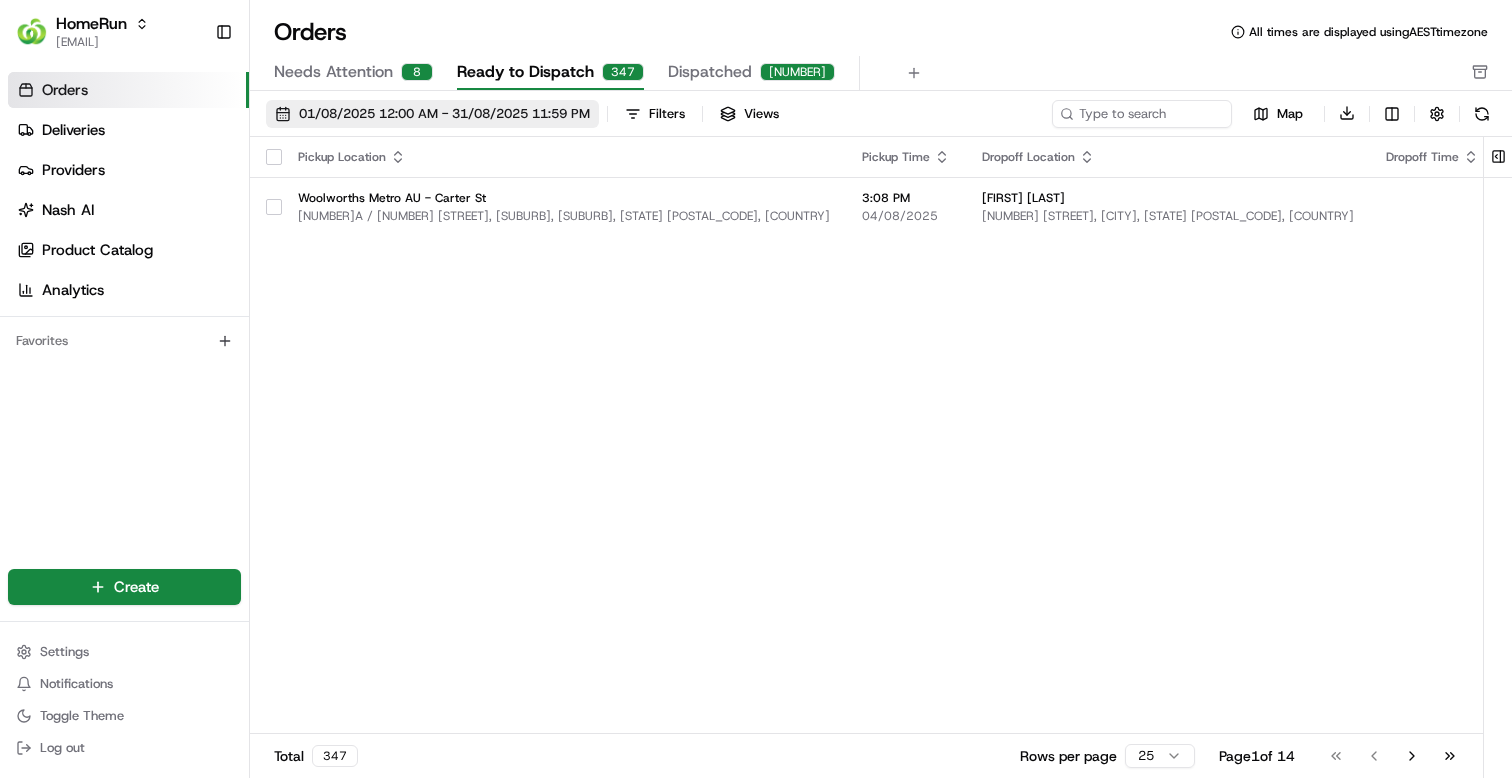 click on "01/08/2025 12:00 AM - 31/08/2025 11:59 PM" at bounding box center [444, 114] 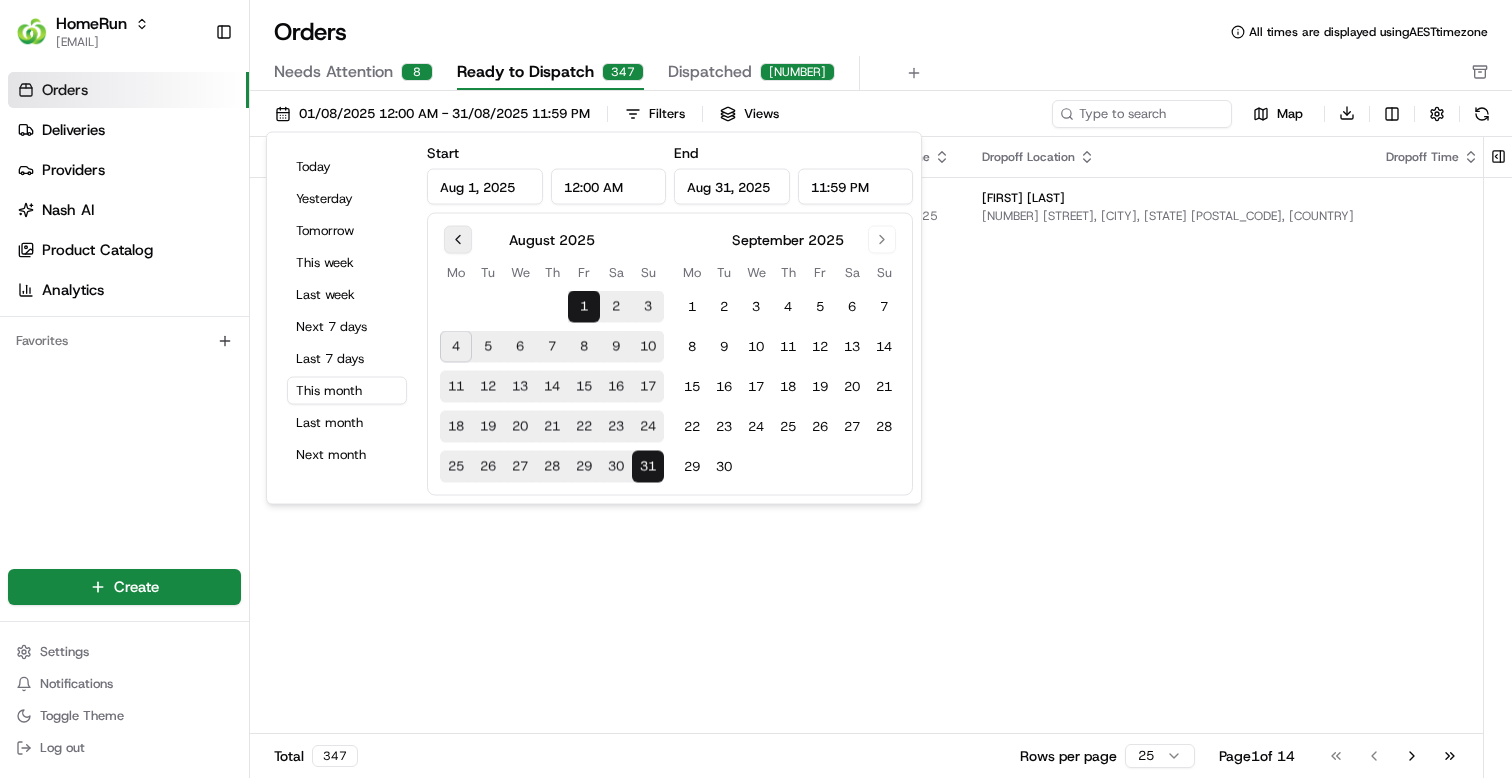 click at bounding box center (458, 240) 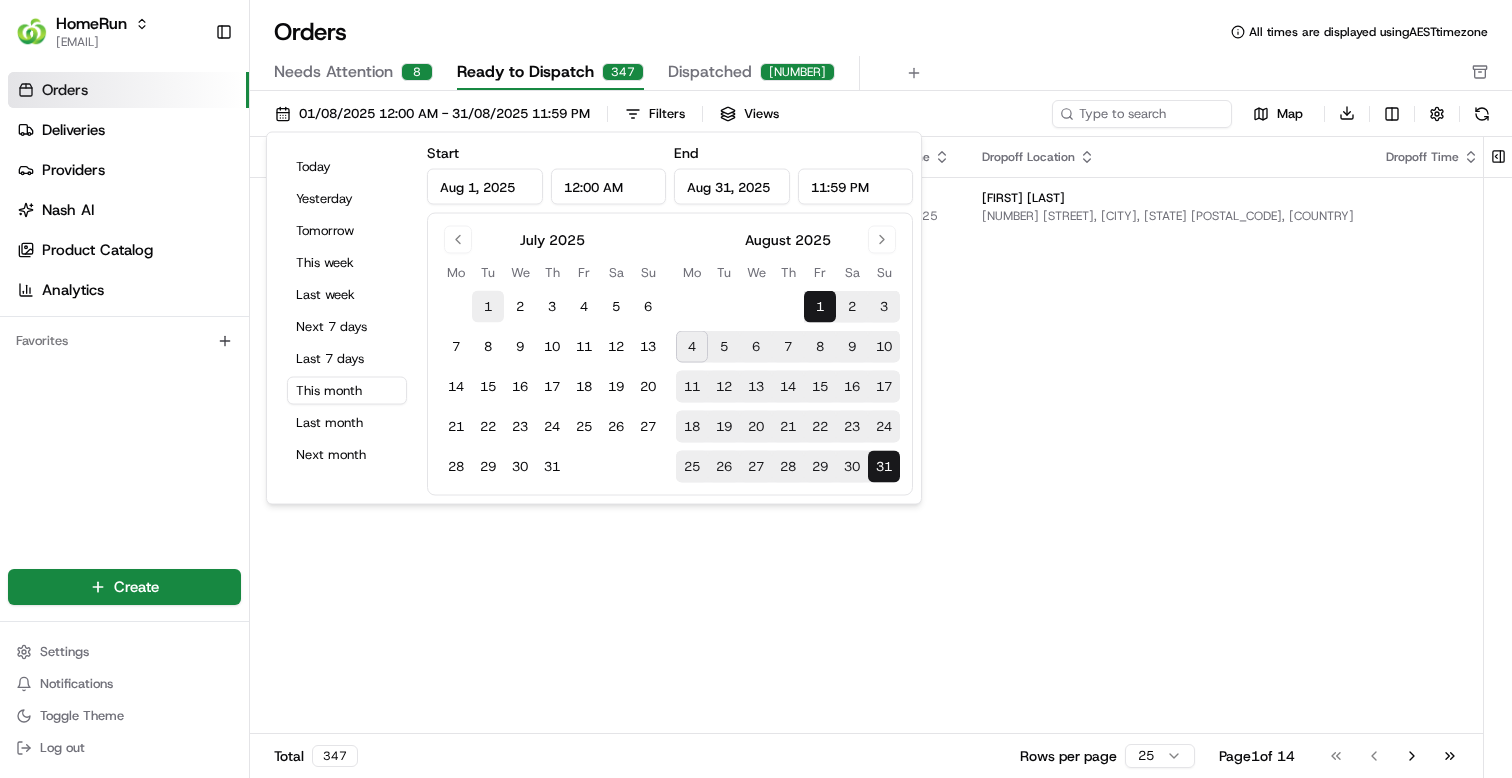 click on "1" at bounding box center [488, 307] 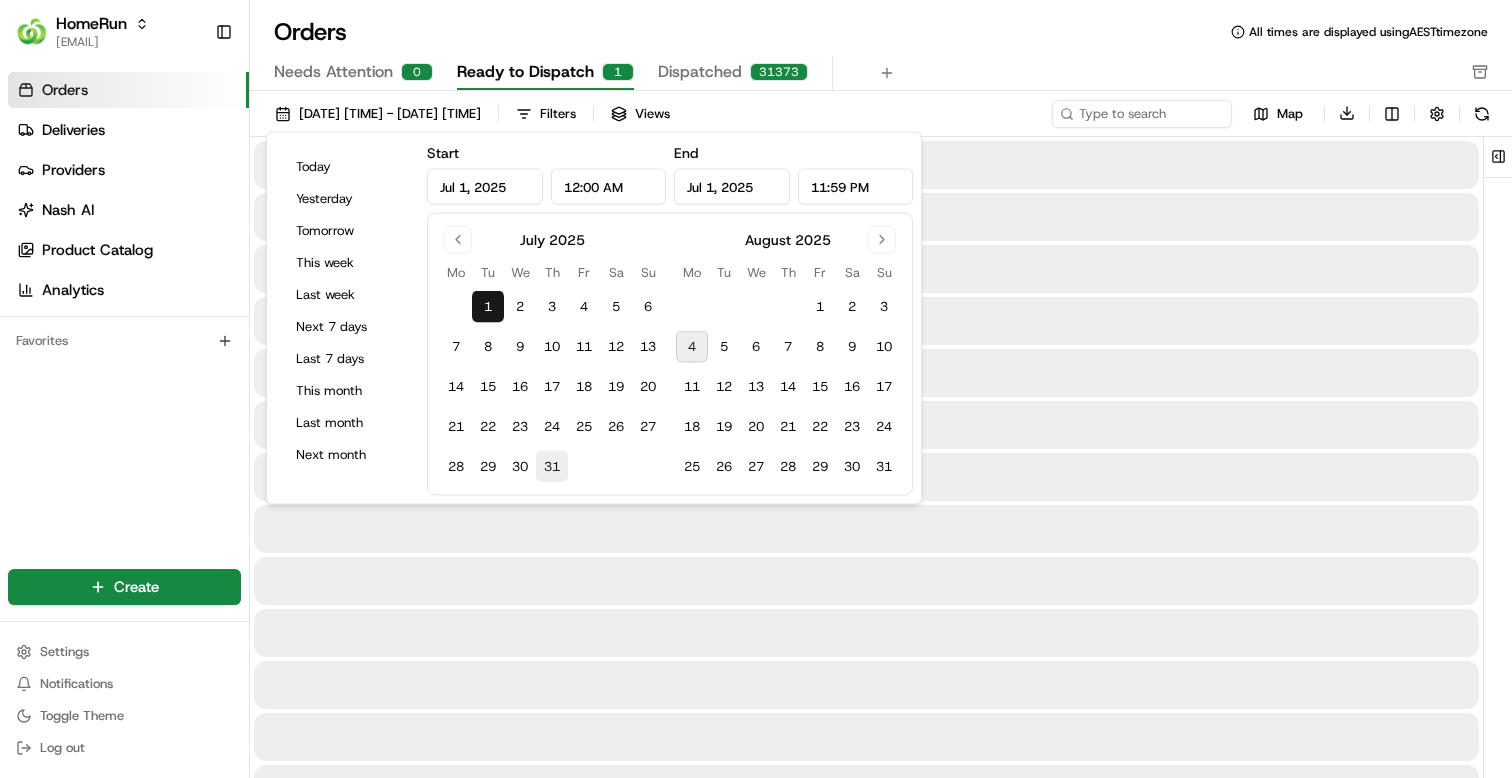 click on "31" at bounding box center (552, 467) 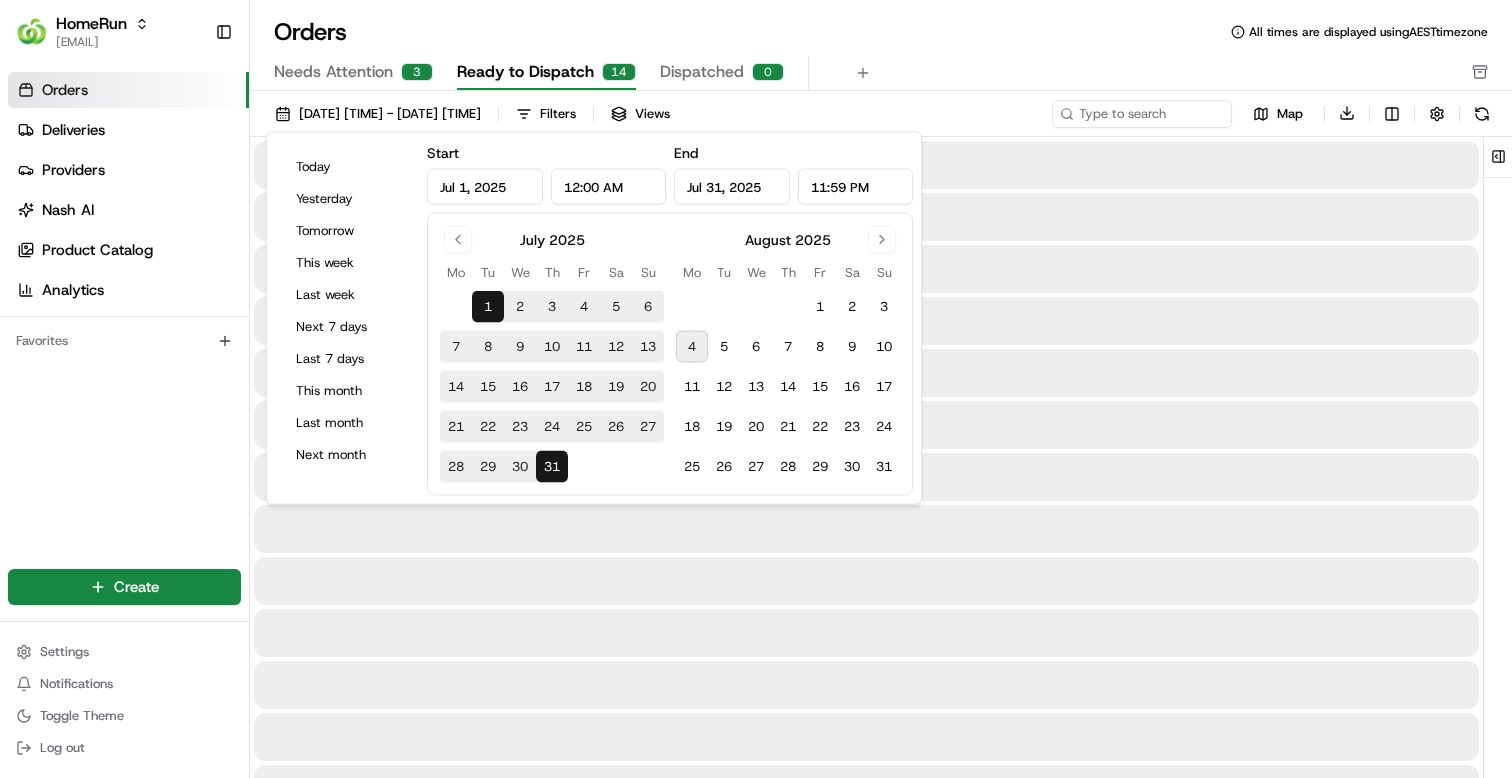 click on "Orders All times are displayed using  AEST  timezone Needs Attention 3 Ready to Dispatch 14 Dispatched 0 [DATE] [TIME] - [DATE] [TIME] Filters Views Map Download" at bounding box center [881, 389] 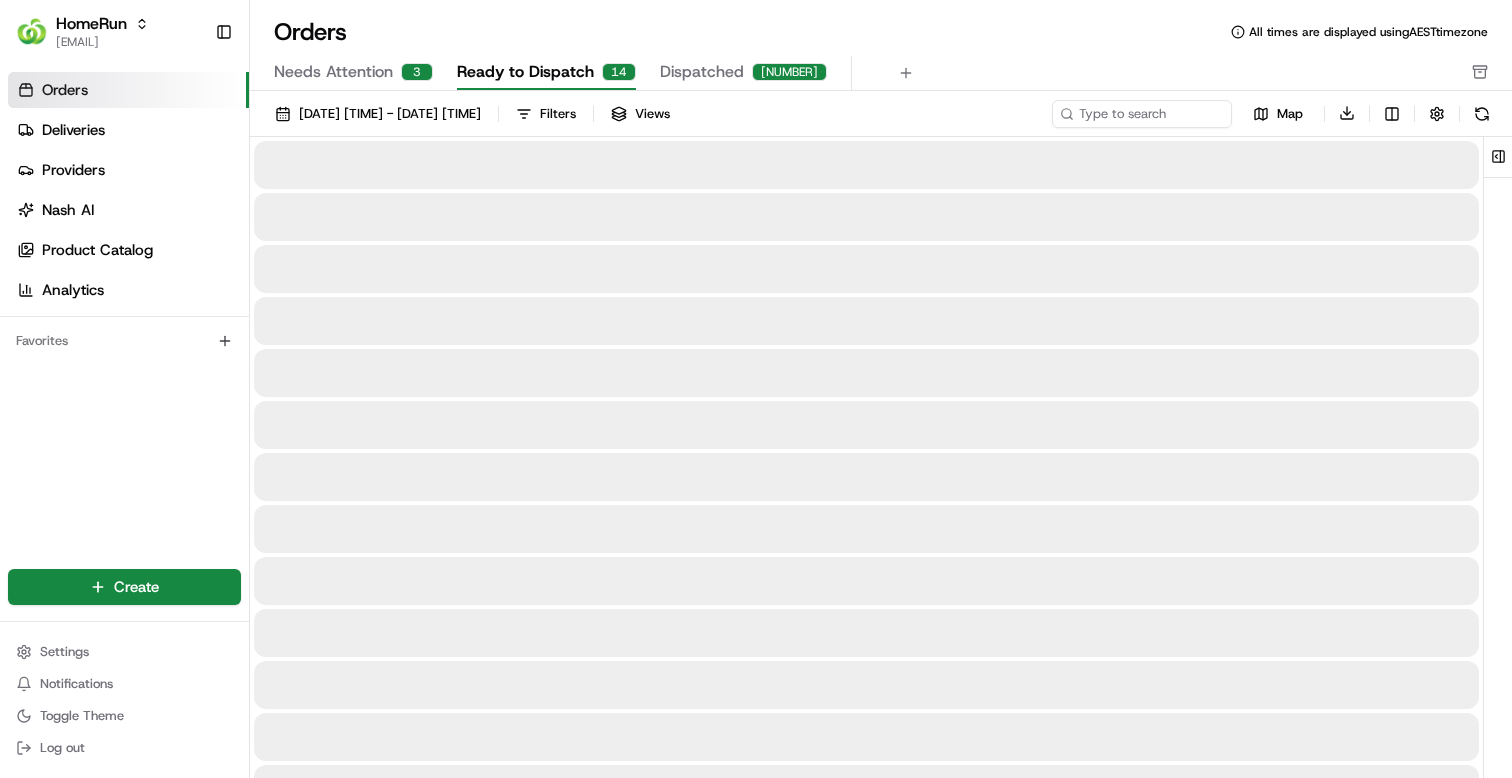 click on "Needs Attention" at bounding box center (333, 72) 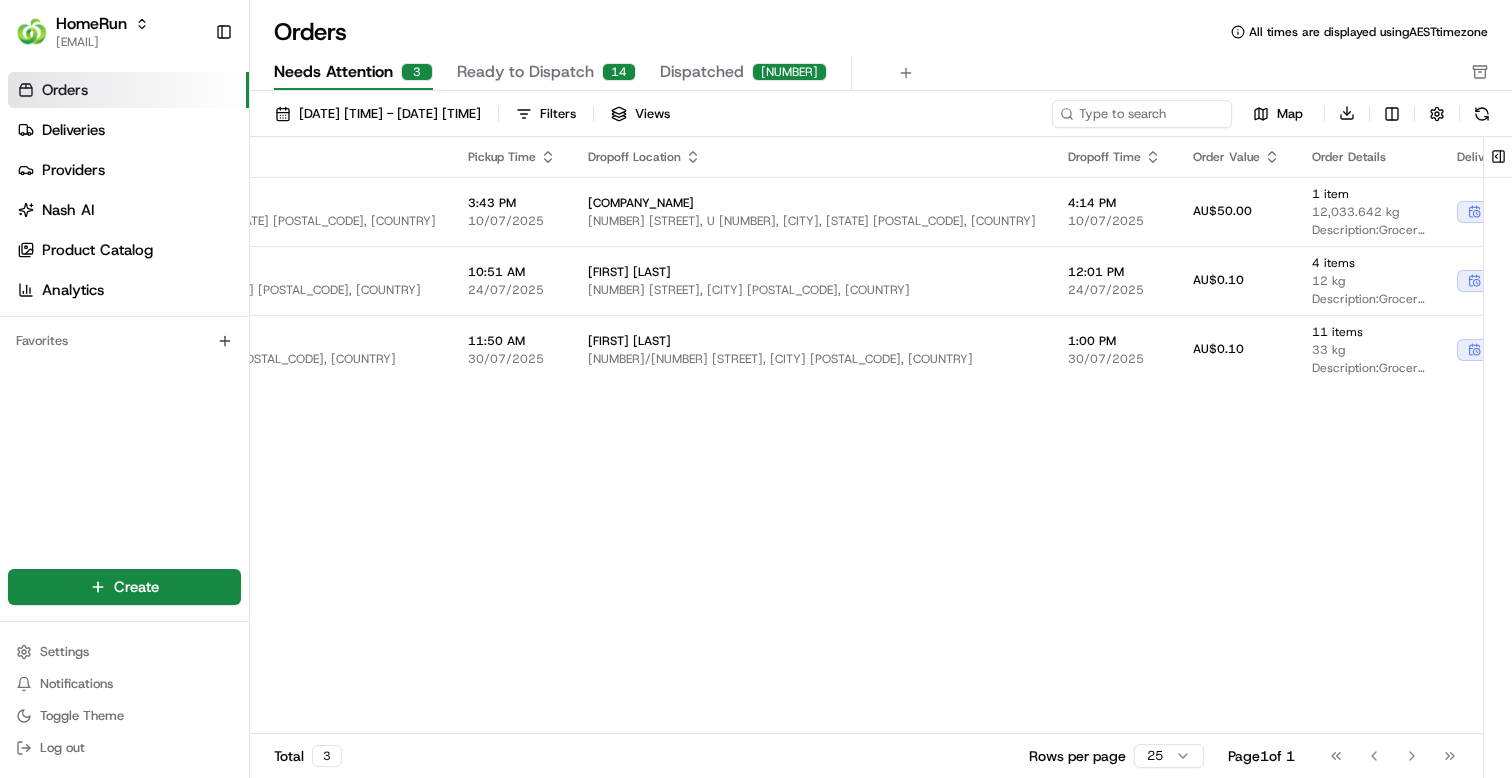 scroll, scrollTop: 0, scrollLeft: 0, axis: both 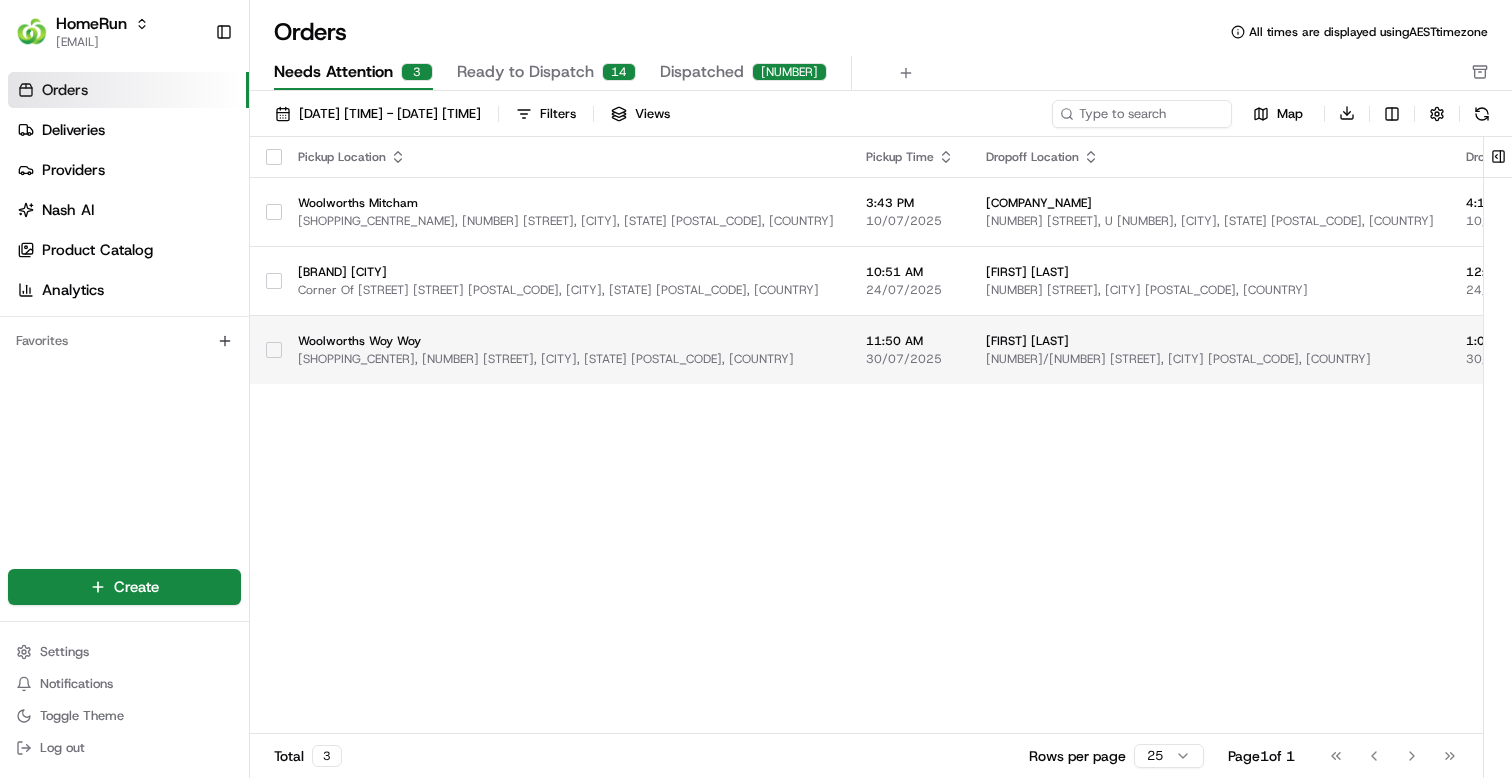 click on "[SHOPPING_CENTER], [NUMBER] [STREET], [CITY], [STATE] [POSTAL_CODE], [COUNTRY]" at bounding box center [566, 359] 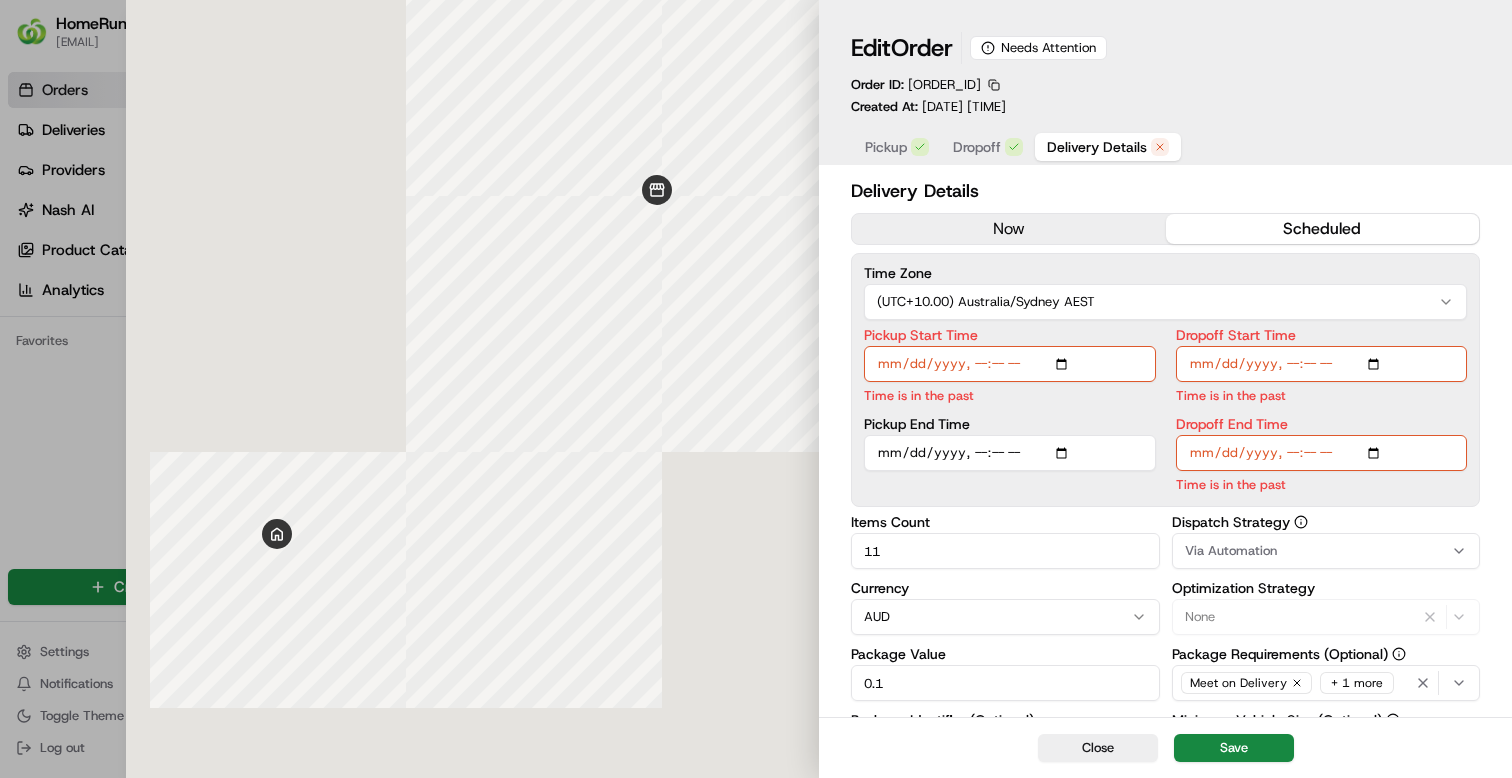 click on "Delivery Details" at bounding box center [1097, 147] 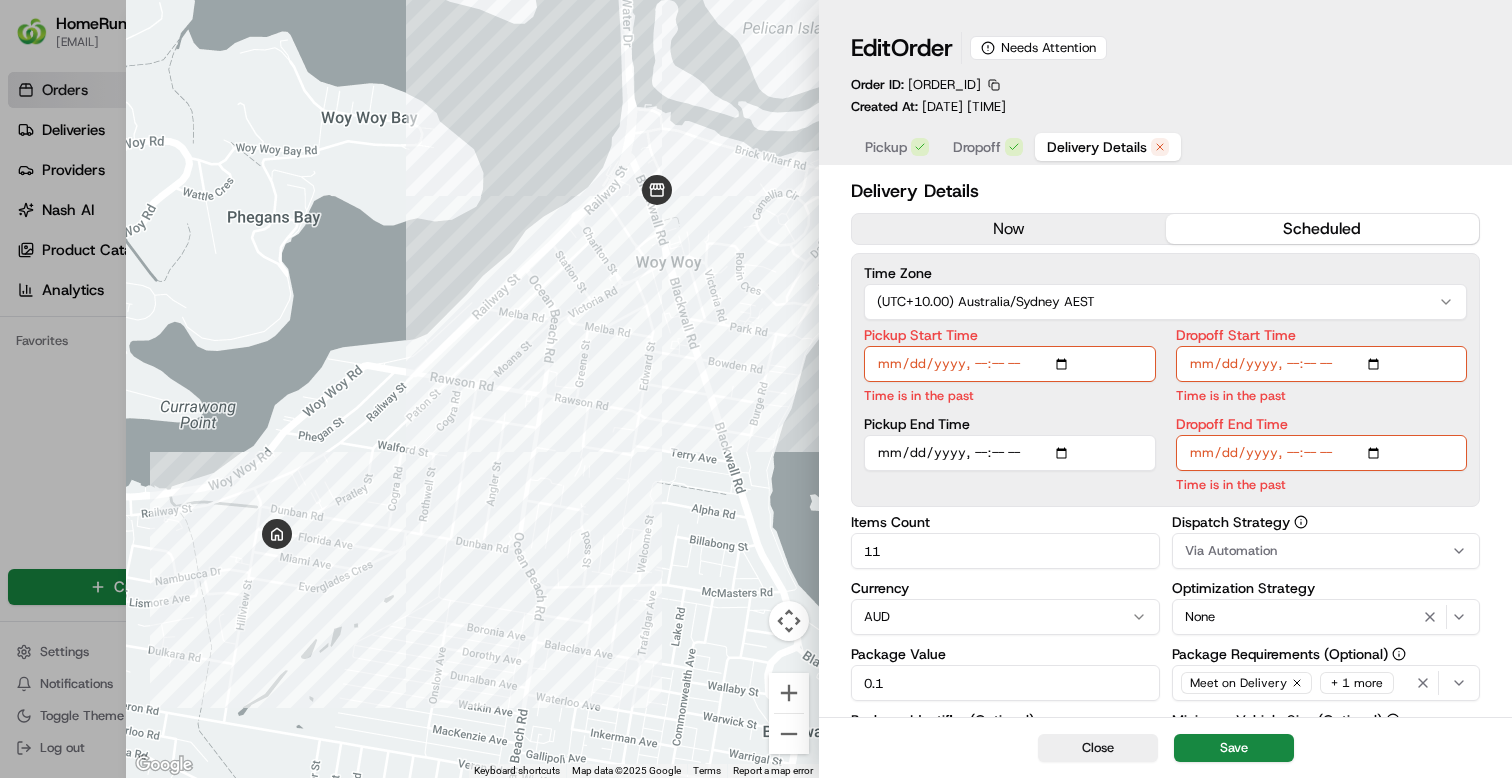 type on "1" 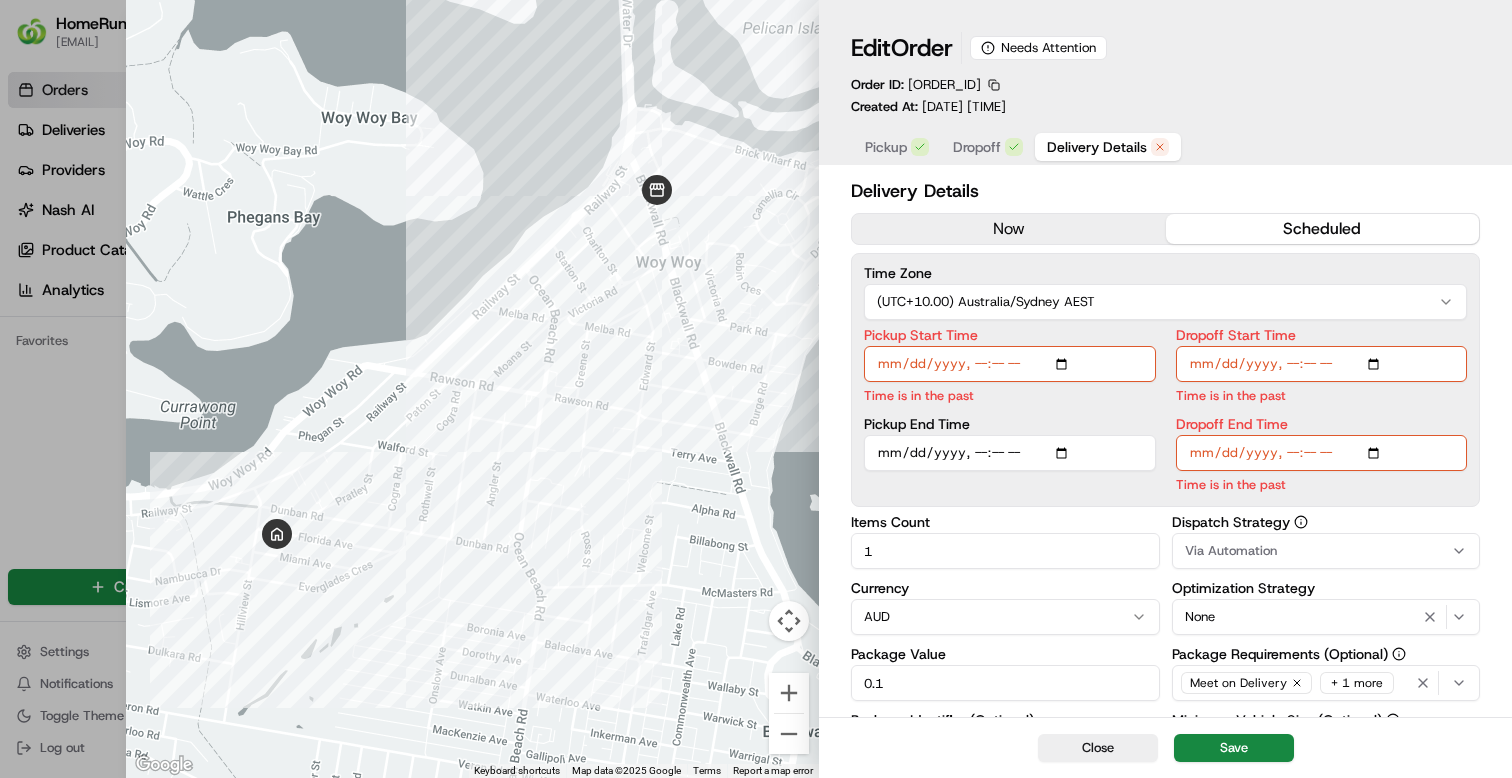 click at bounding box center [756, 389] 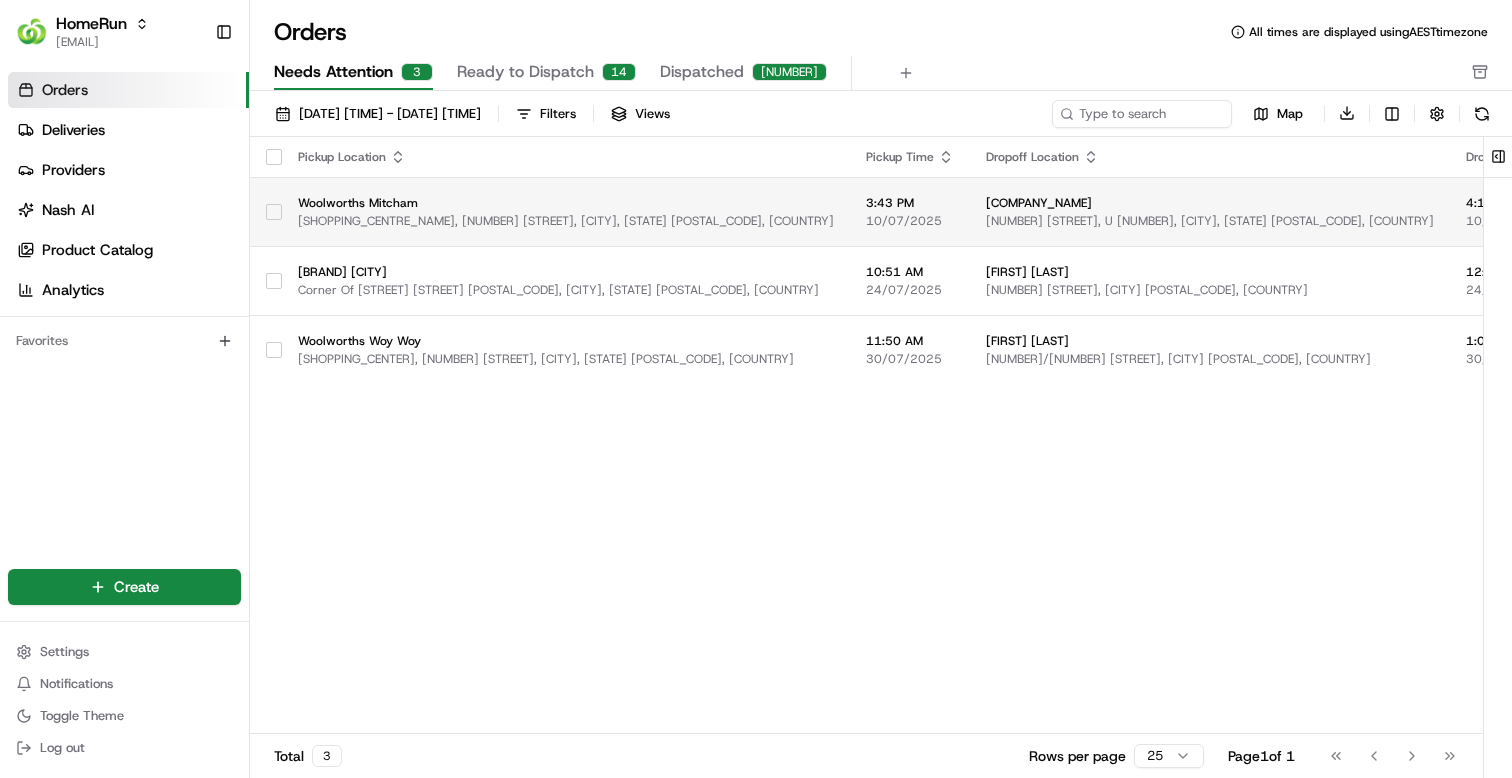click on "Woolworths Mitcham" at bounding box center [566, 203] 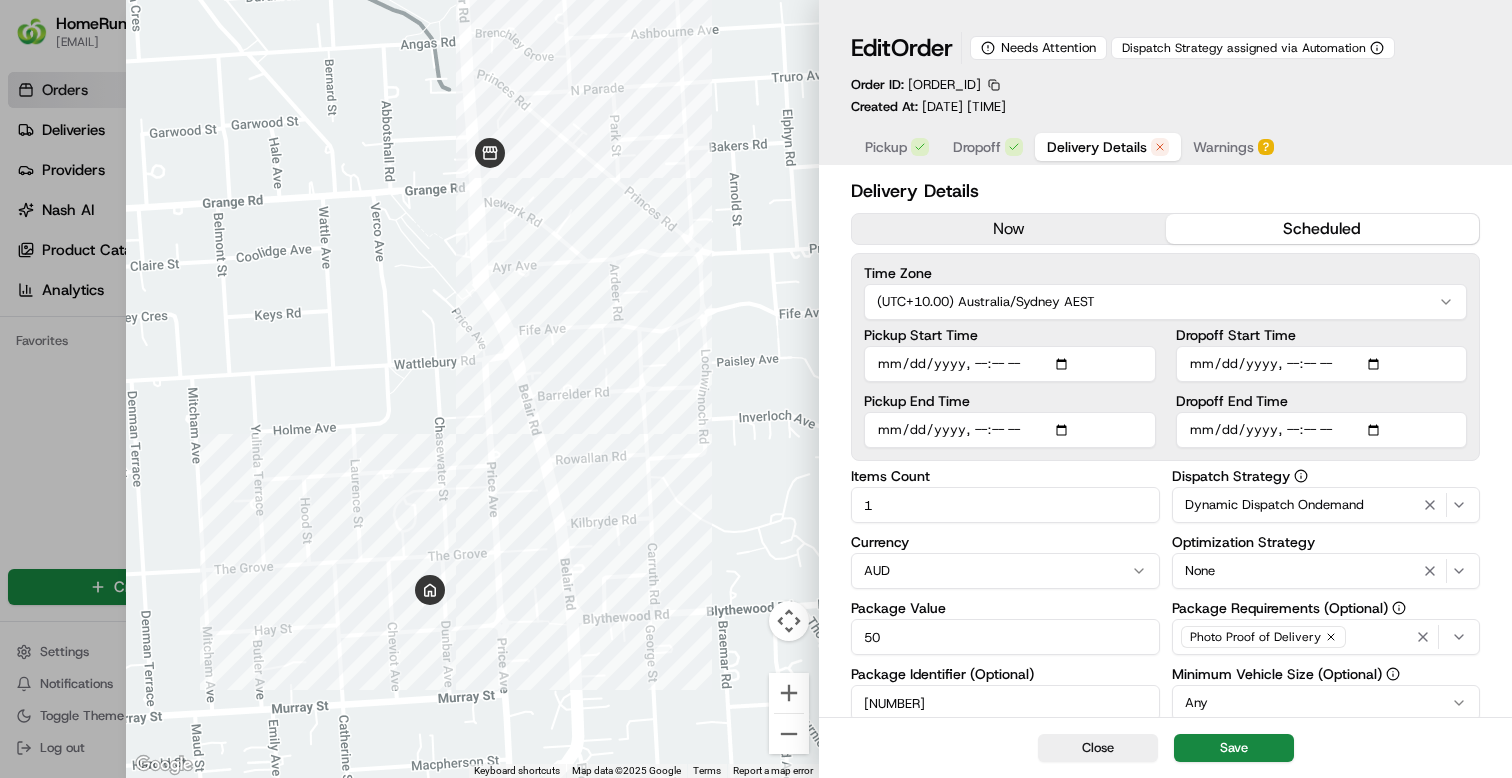 click on "Warnings" at bounding box center [1223, 147] 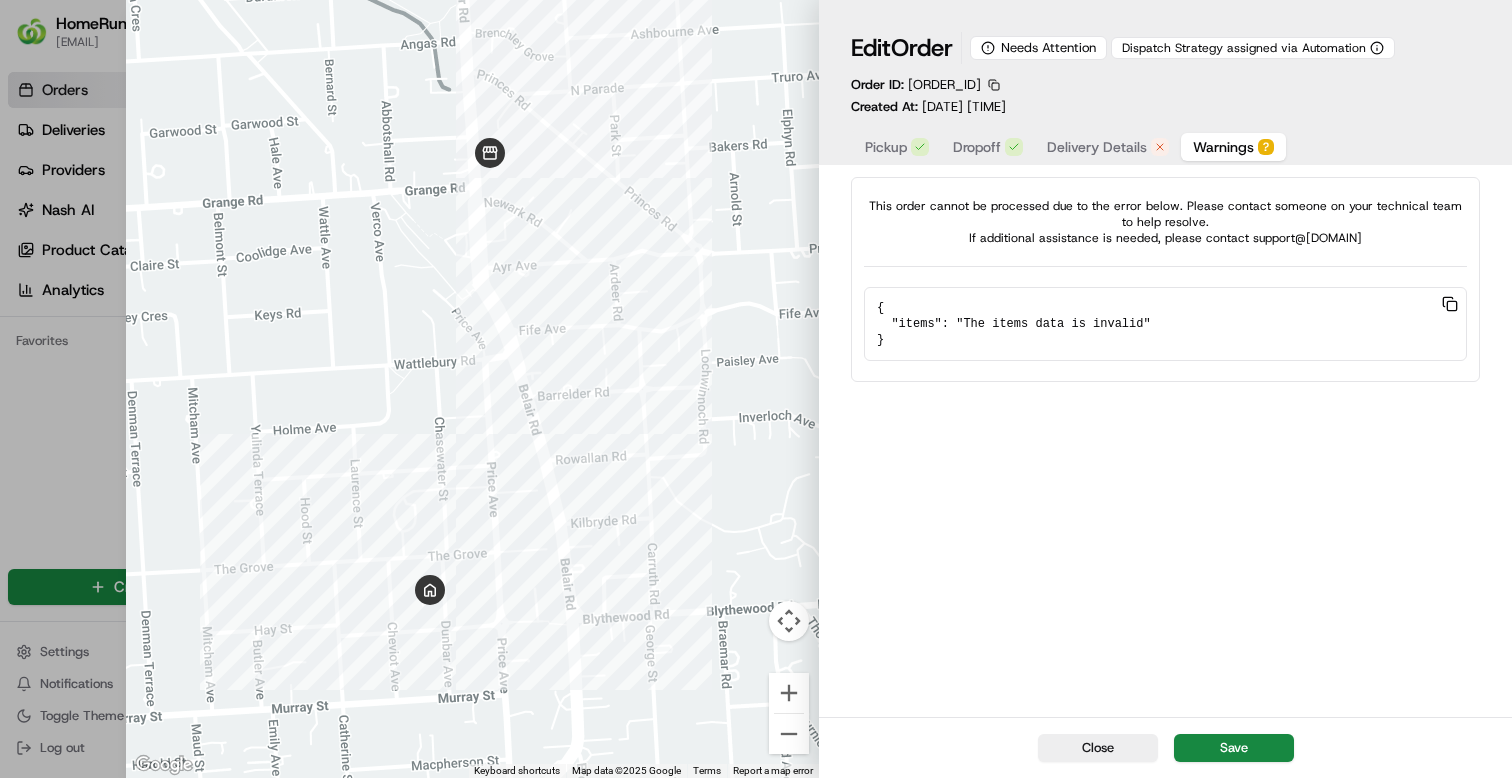 click at bounding box center (756, 389) 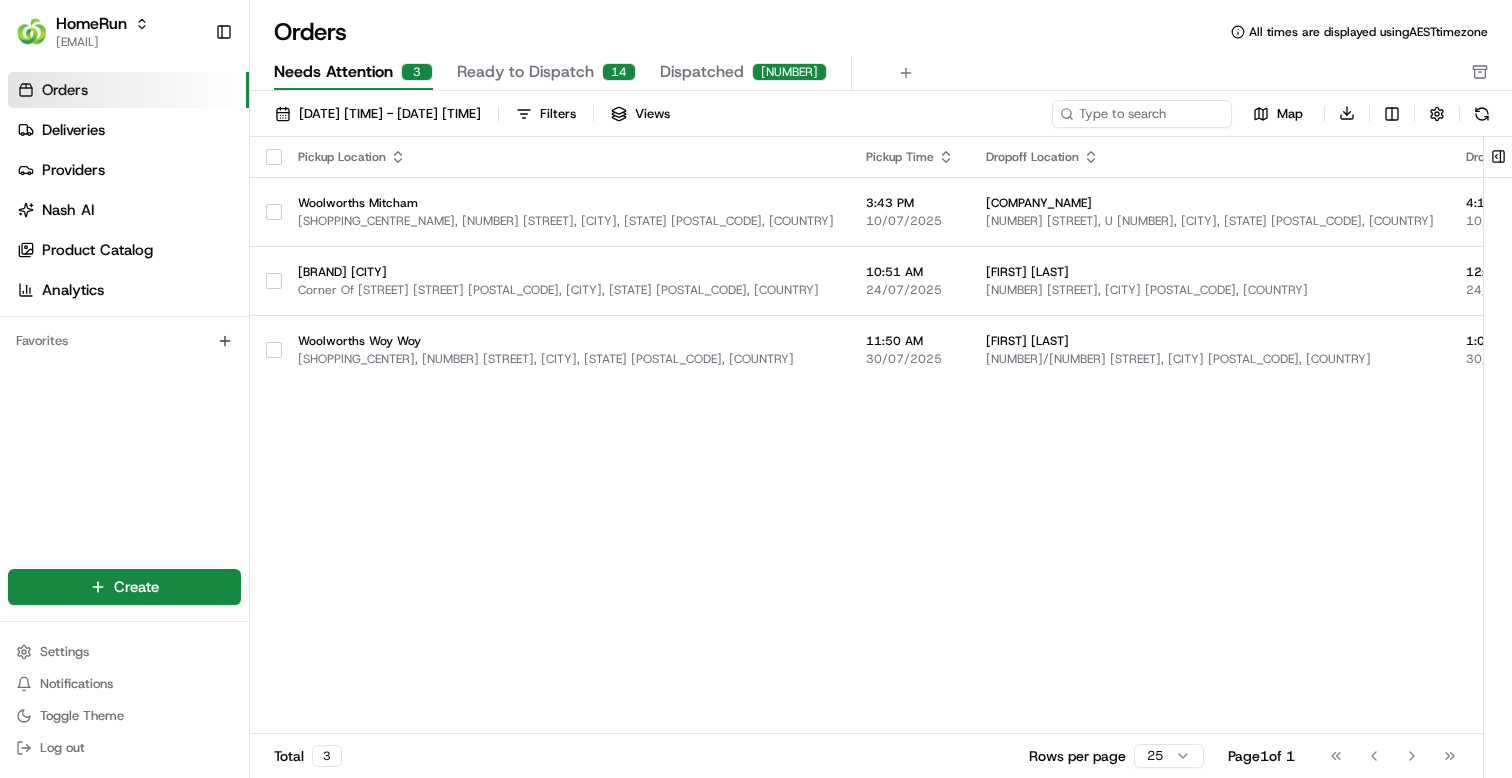click on "Dispatched" at bounding box center (702, 72) 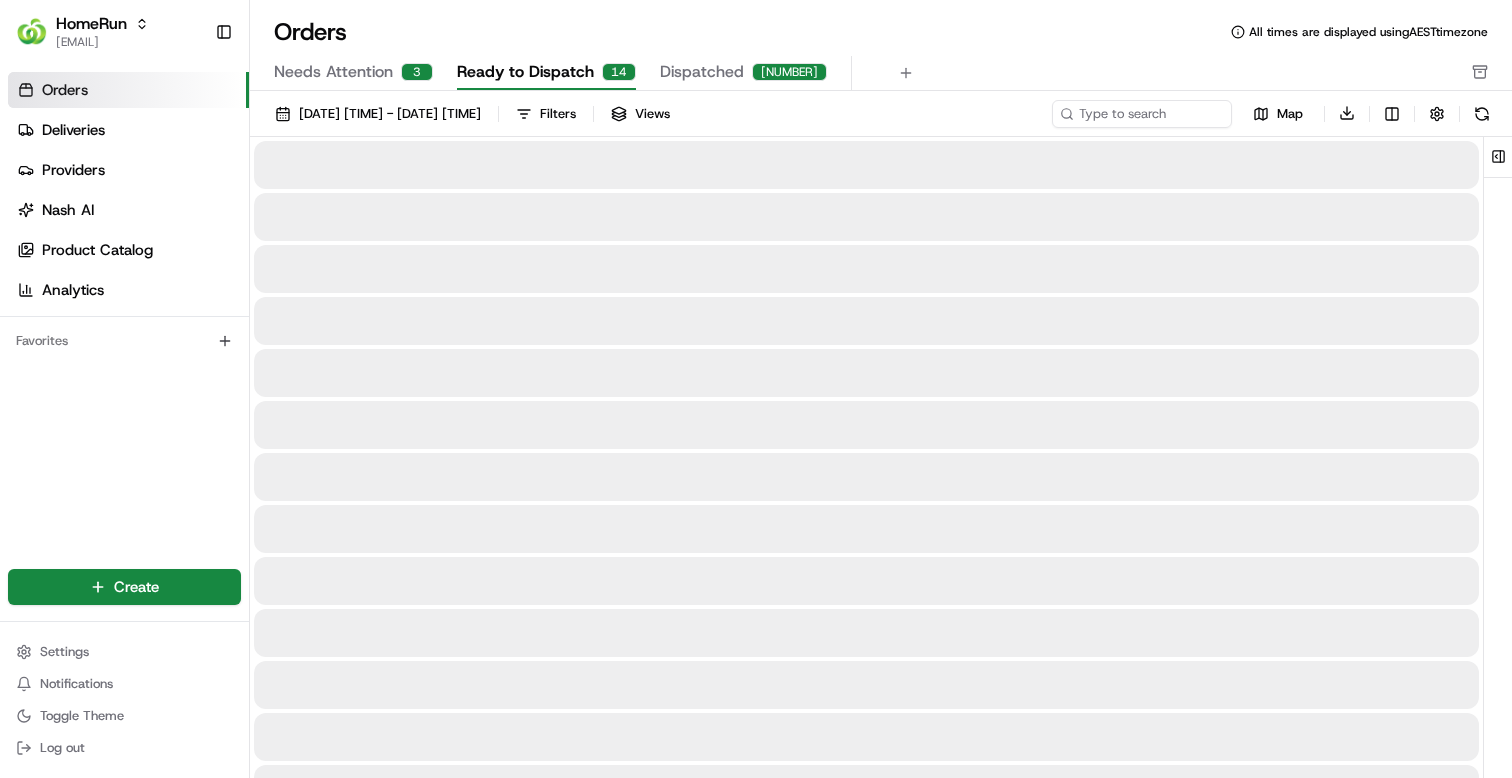 click on "Ready to Dispatch" at bounding box center (525, 72) 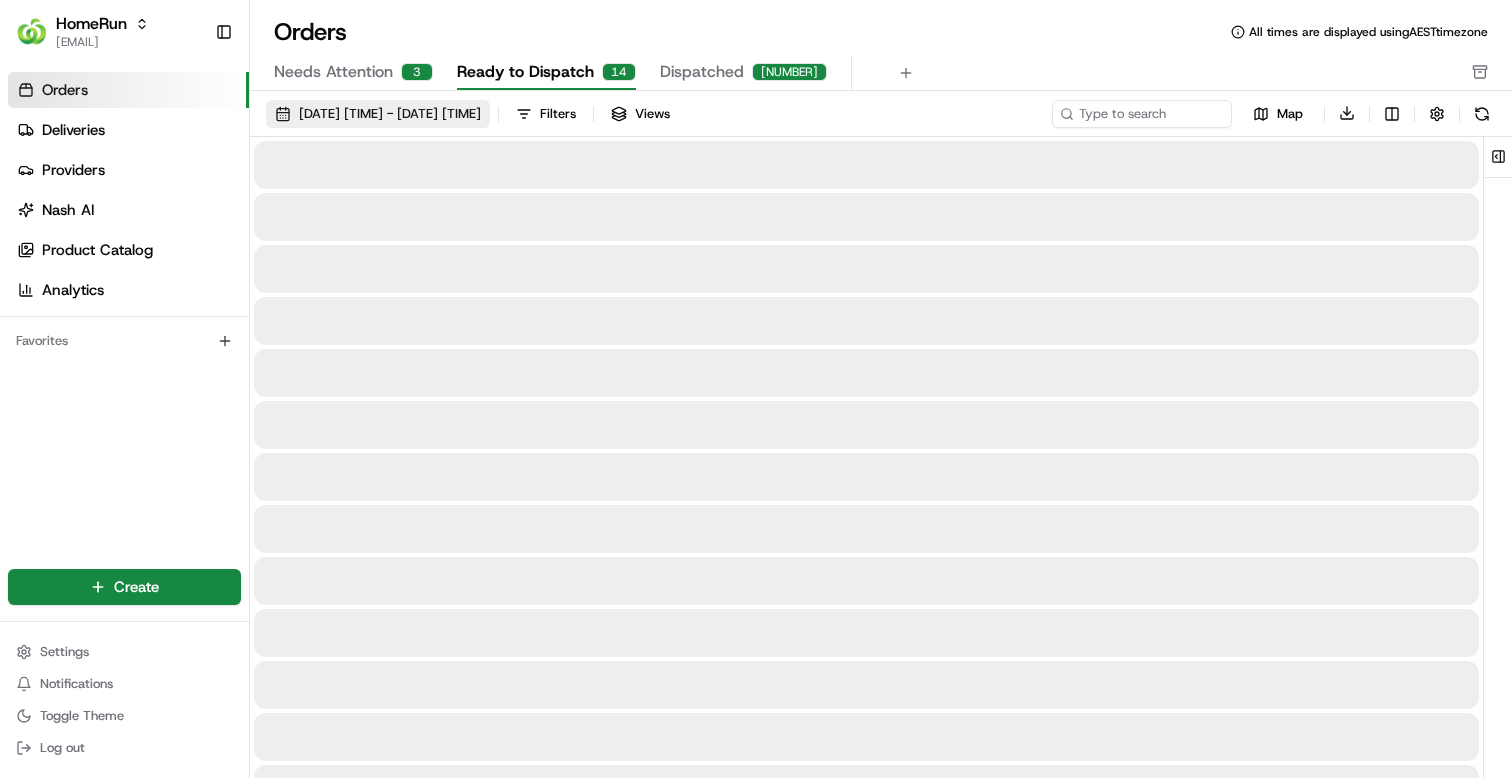 click on "[DATE] [TIME] - [DATE] [TIME]" at bounding box center [390, 114] 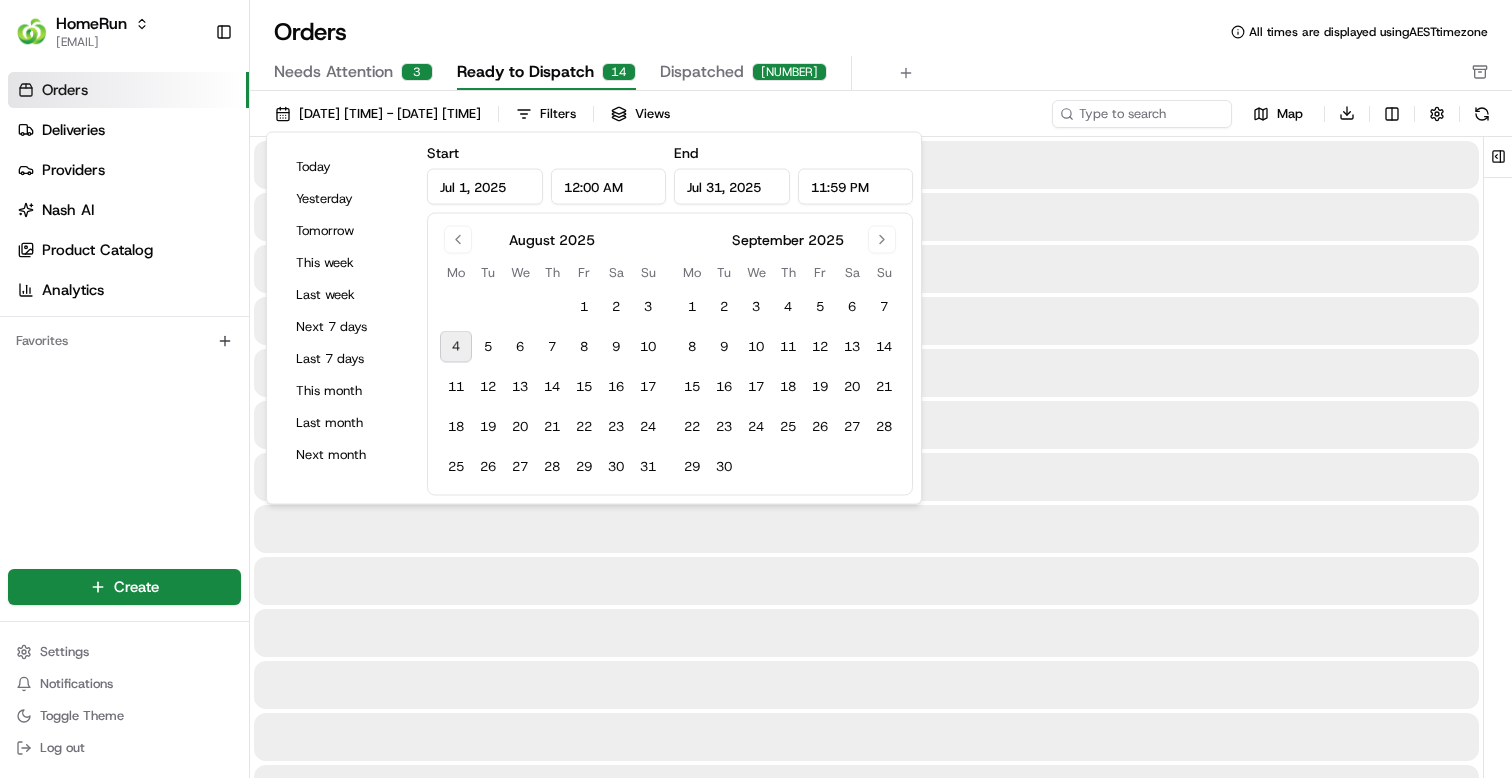 click on "4" at bounding box center (456, 347) 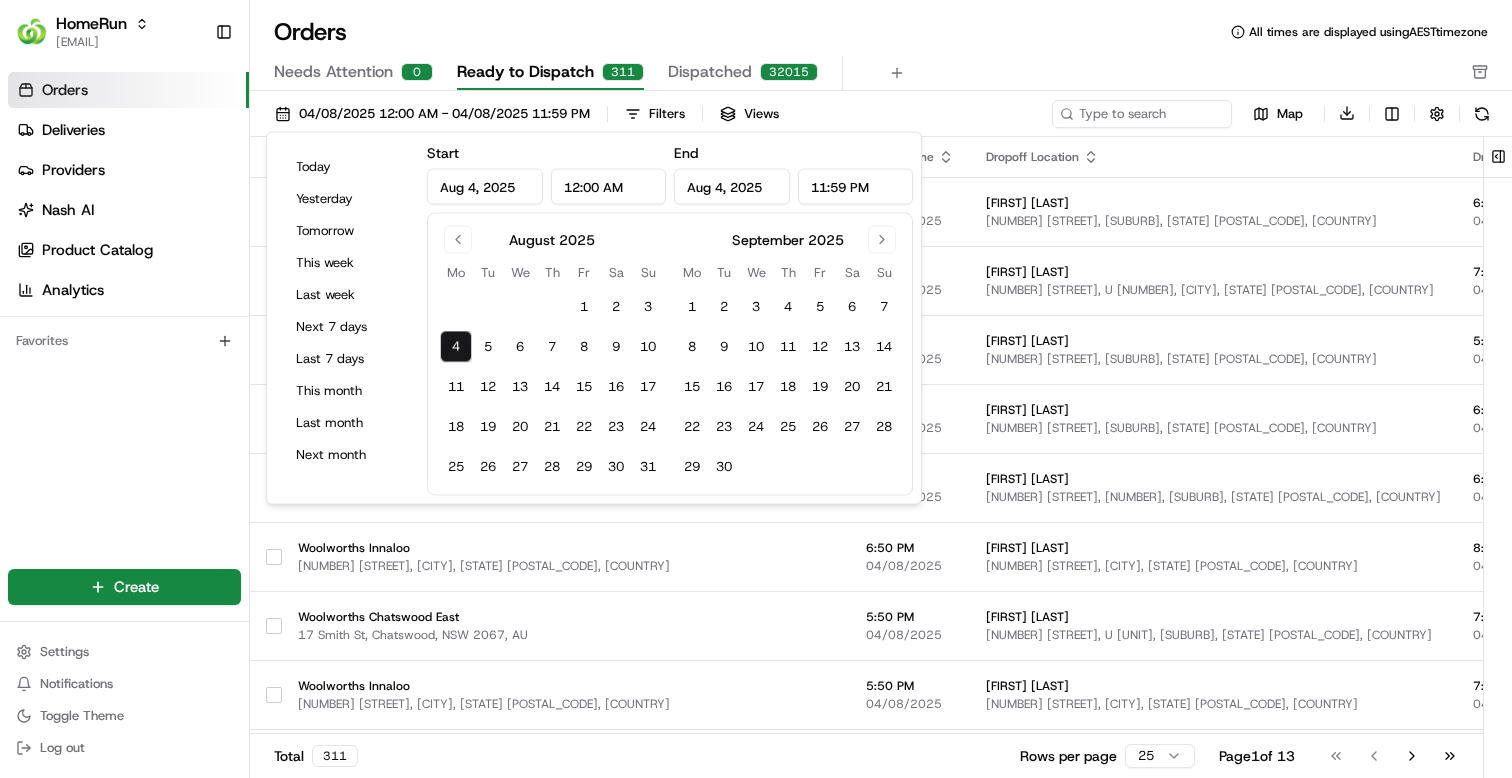 click on "Orders All times are displayed using  AEST  timezone" at bounding box center [881, 32] 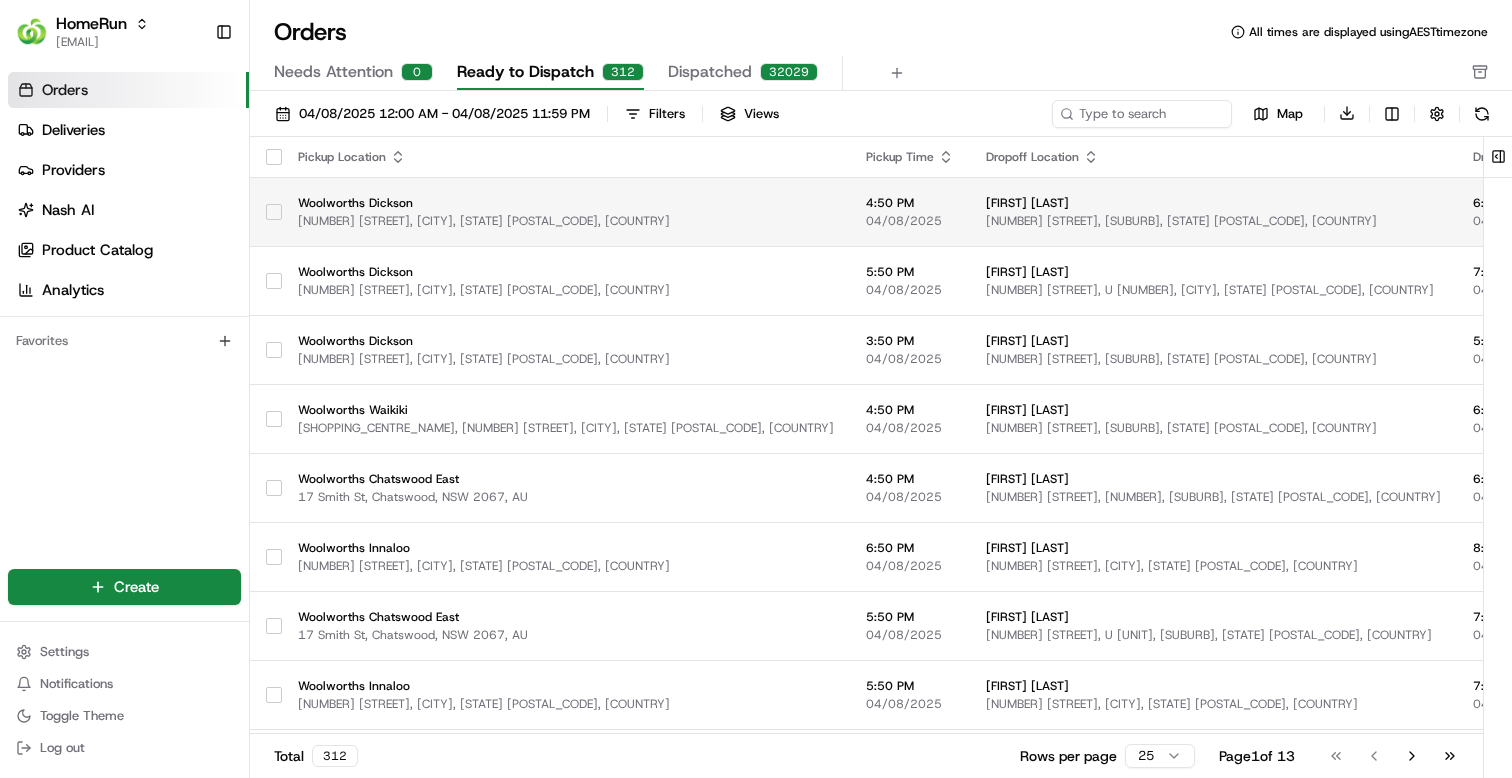 click on "[NUMBER] [STREET], [CITY], [STATE] [POSTAL_CODE], [COUNTRY]" at bounding box center [566, 221] 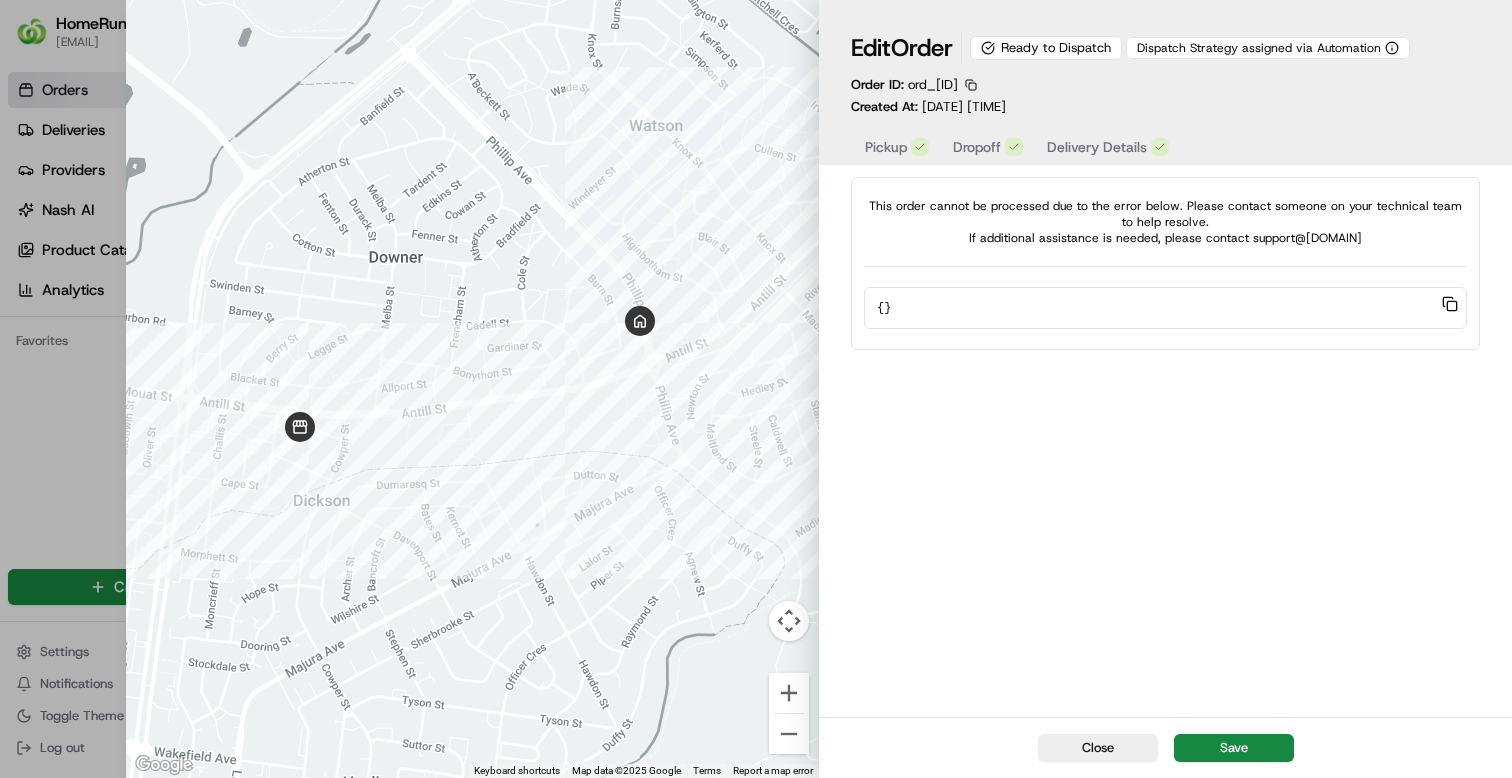 click at bounding box center (756, 389) 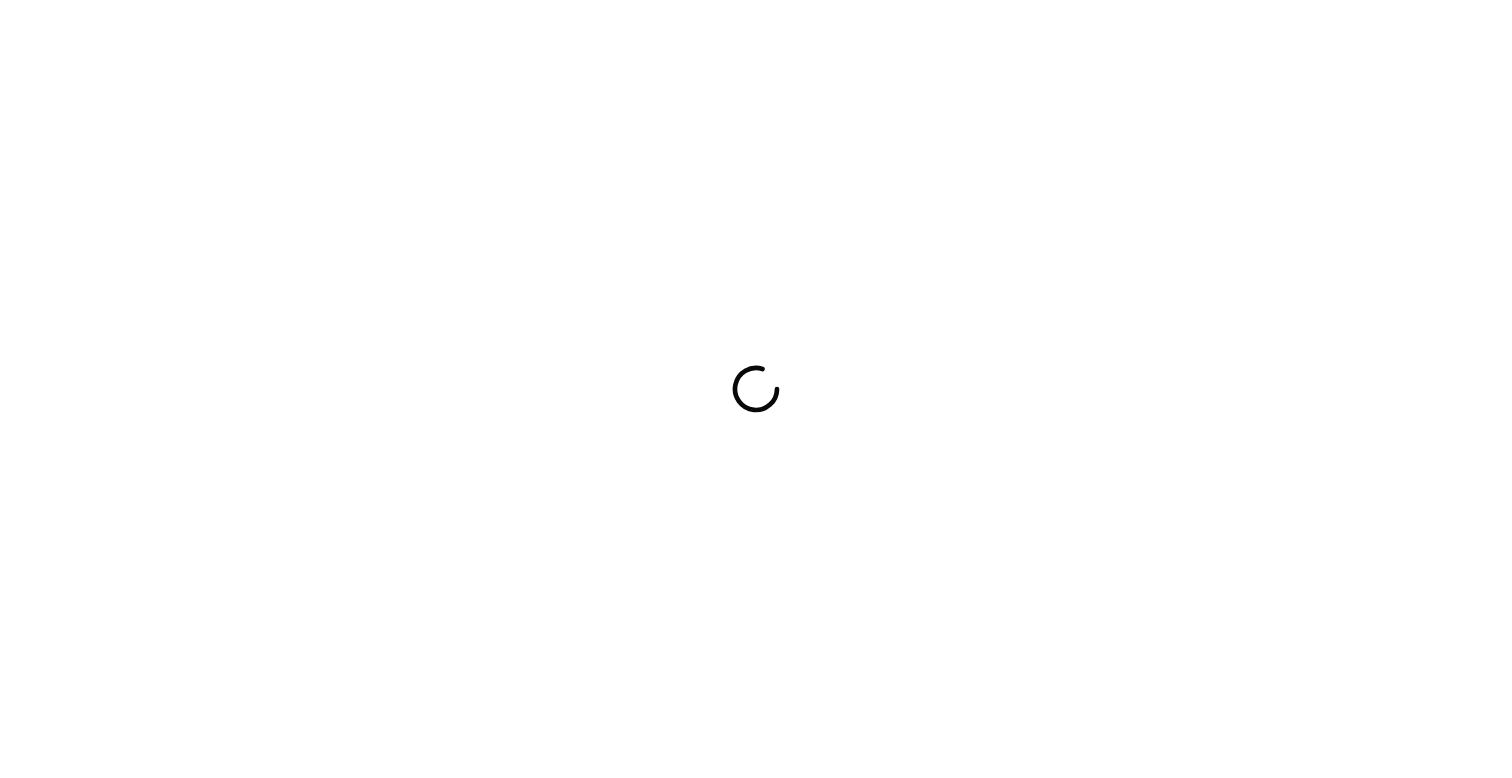 scroll, scrollTop: 0, scrollLeft: 0, axis: both 